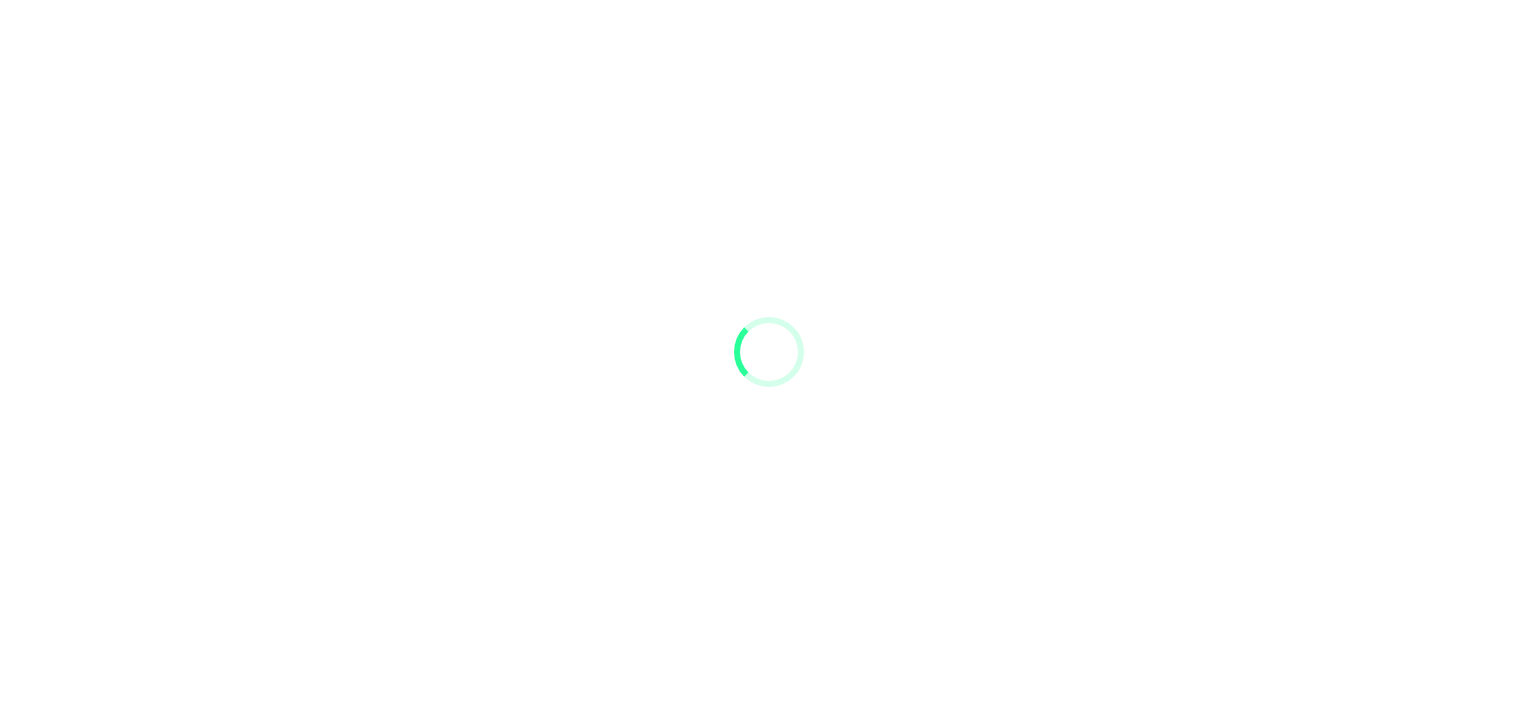 scroll, scrollTop: 0, scrollLeft: 0, axis: both 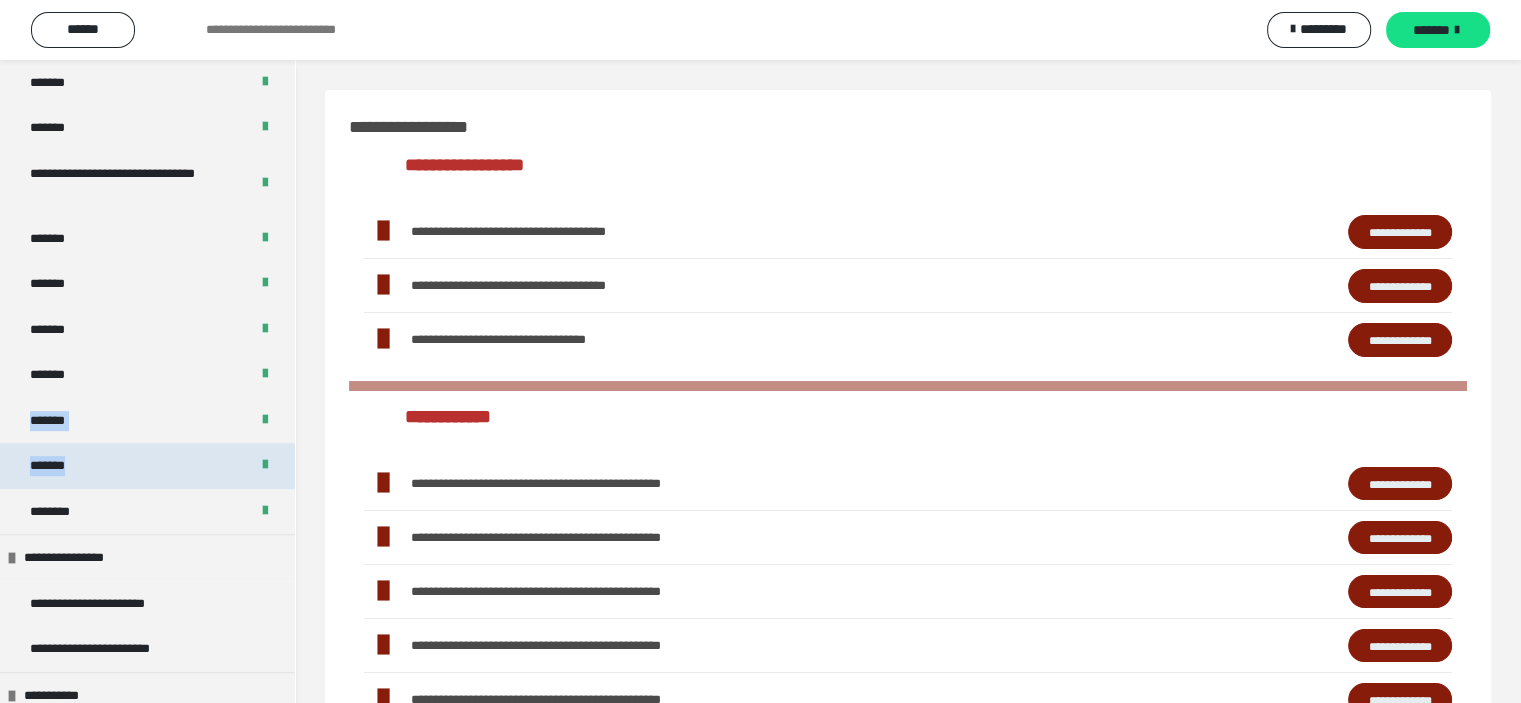 drag, startPoint x: 277, startPoint y: 379, endPoint x: 260, endPoint y: 443, distance: 66.21933 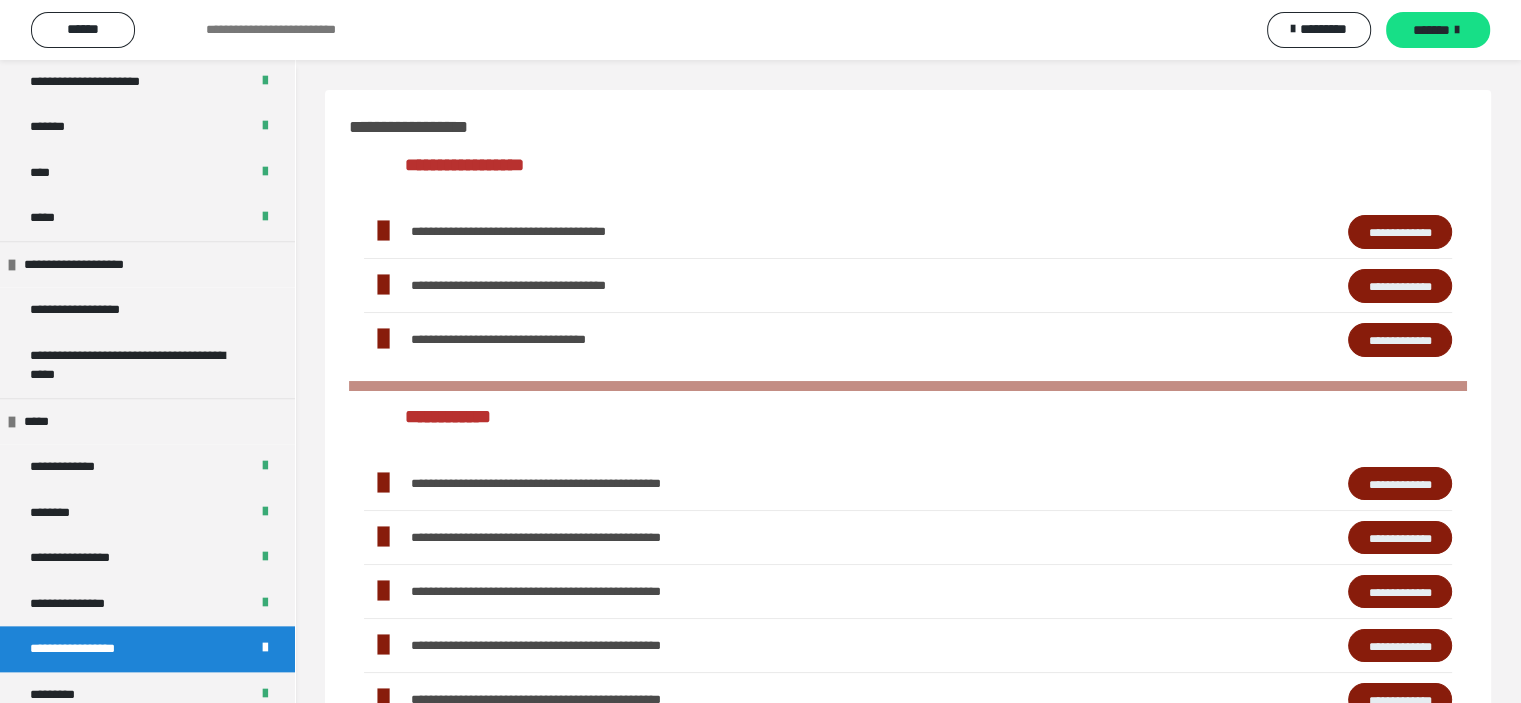 scroll, scrollTop: 2172, scrollLeft: 0, axis: vertical 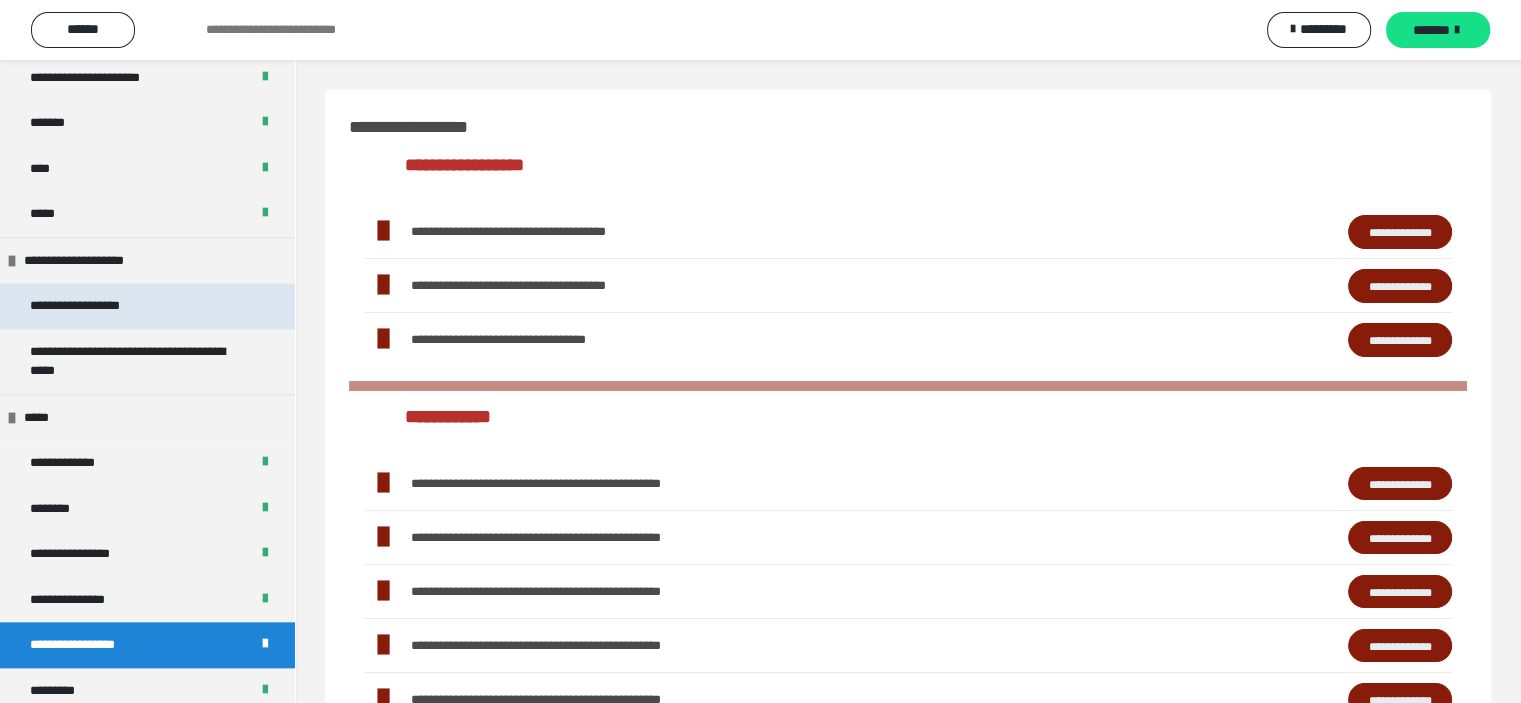 click on "**********" at bounding box center [147, 306] 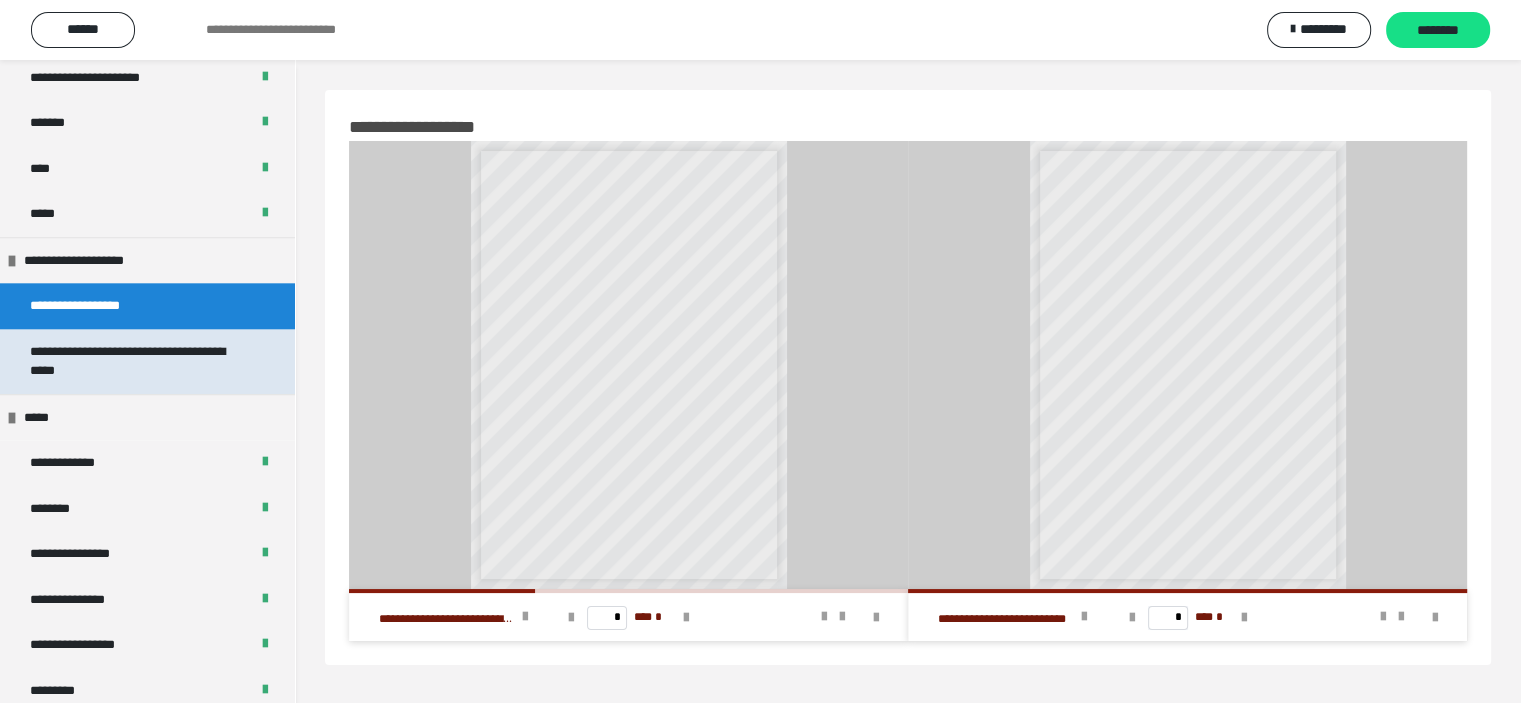 click on "**********" at bounding box center (132, 361) 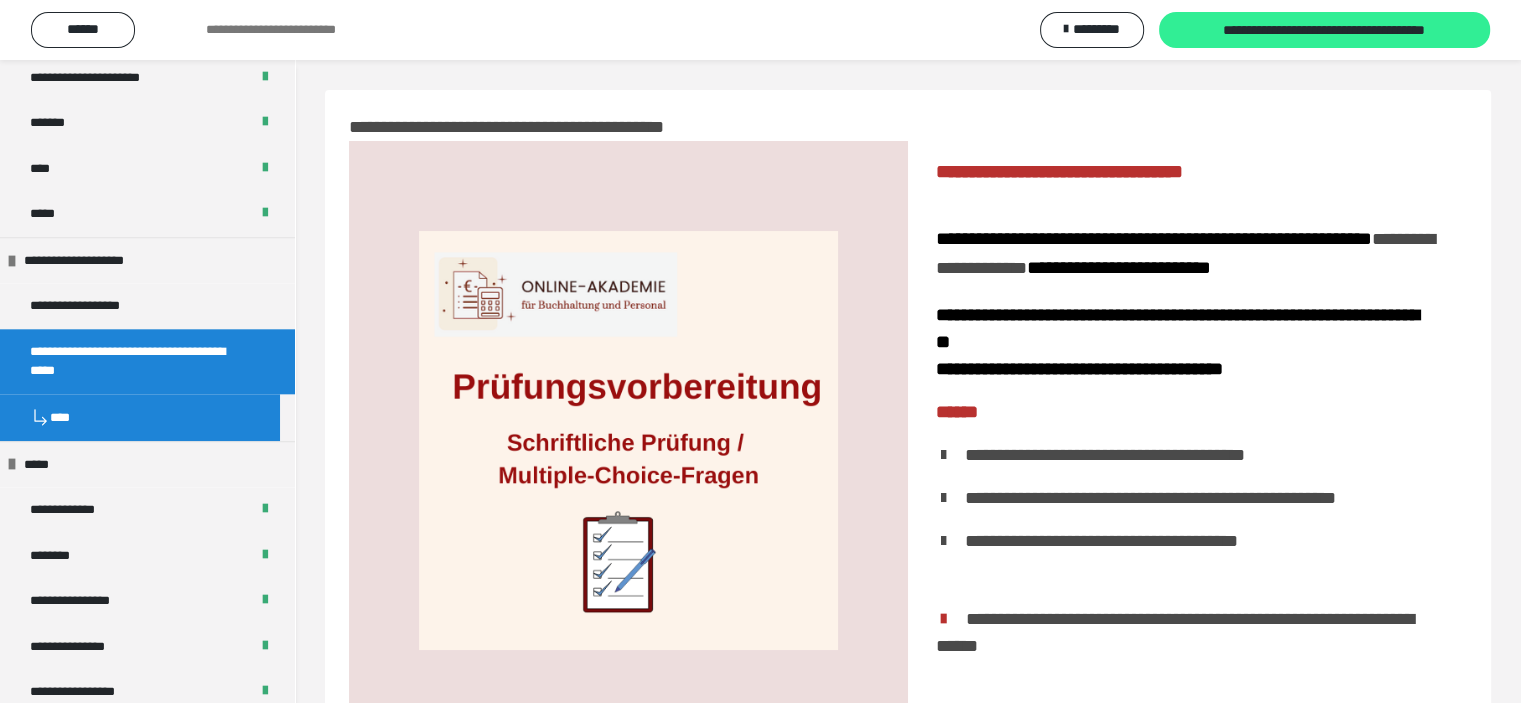 click on "**********" at bounding box center [1325, 31] 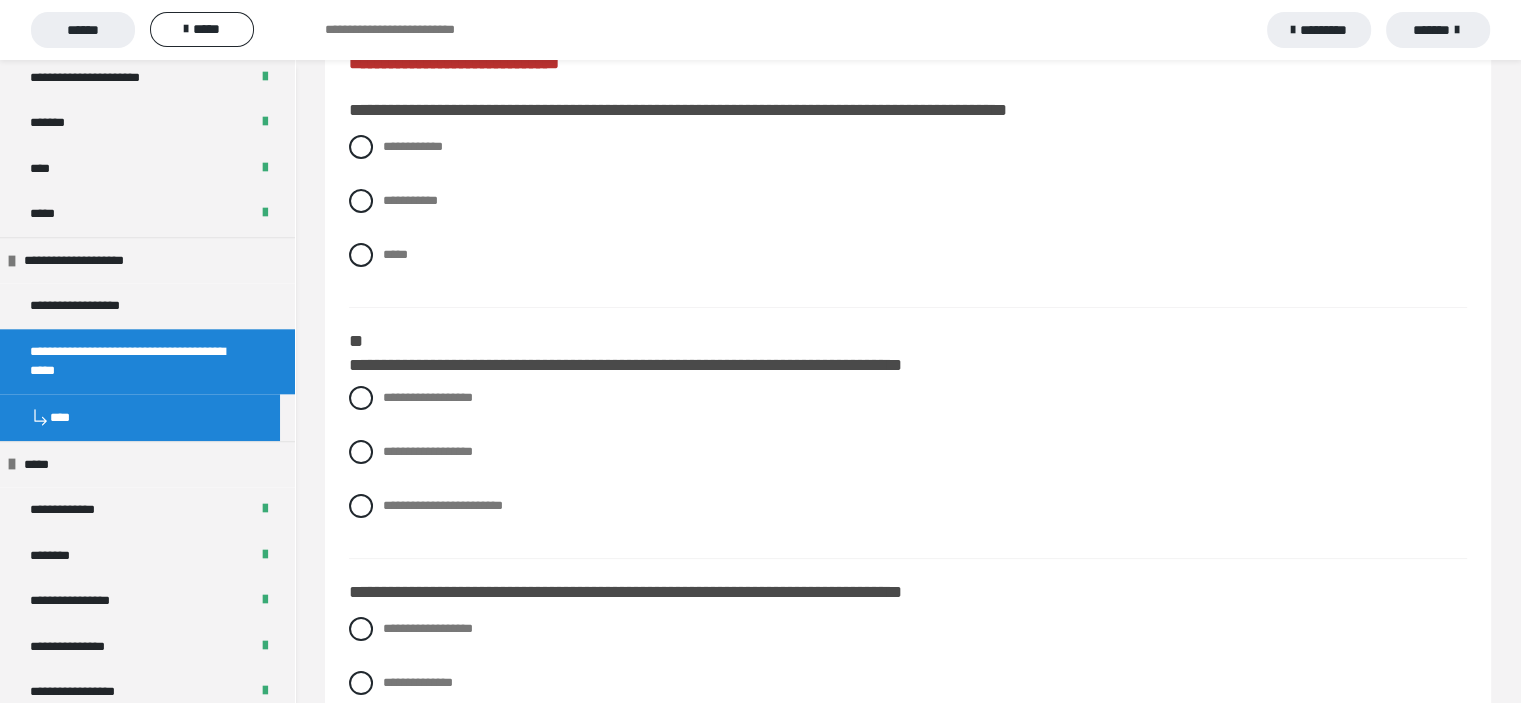 scroll, scrollTop: 0, scrollLeft: 0, axis: both 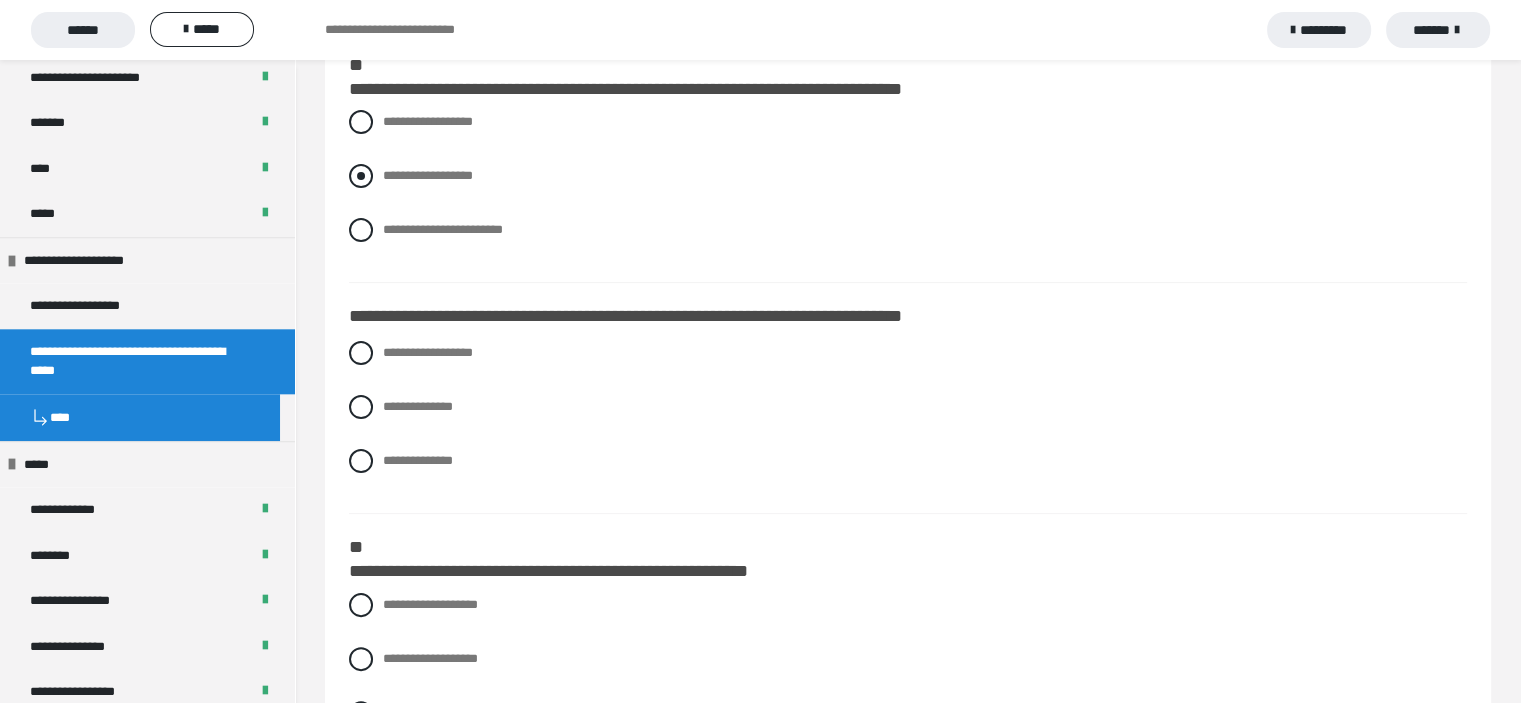 click at bounding box center (361, 176) 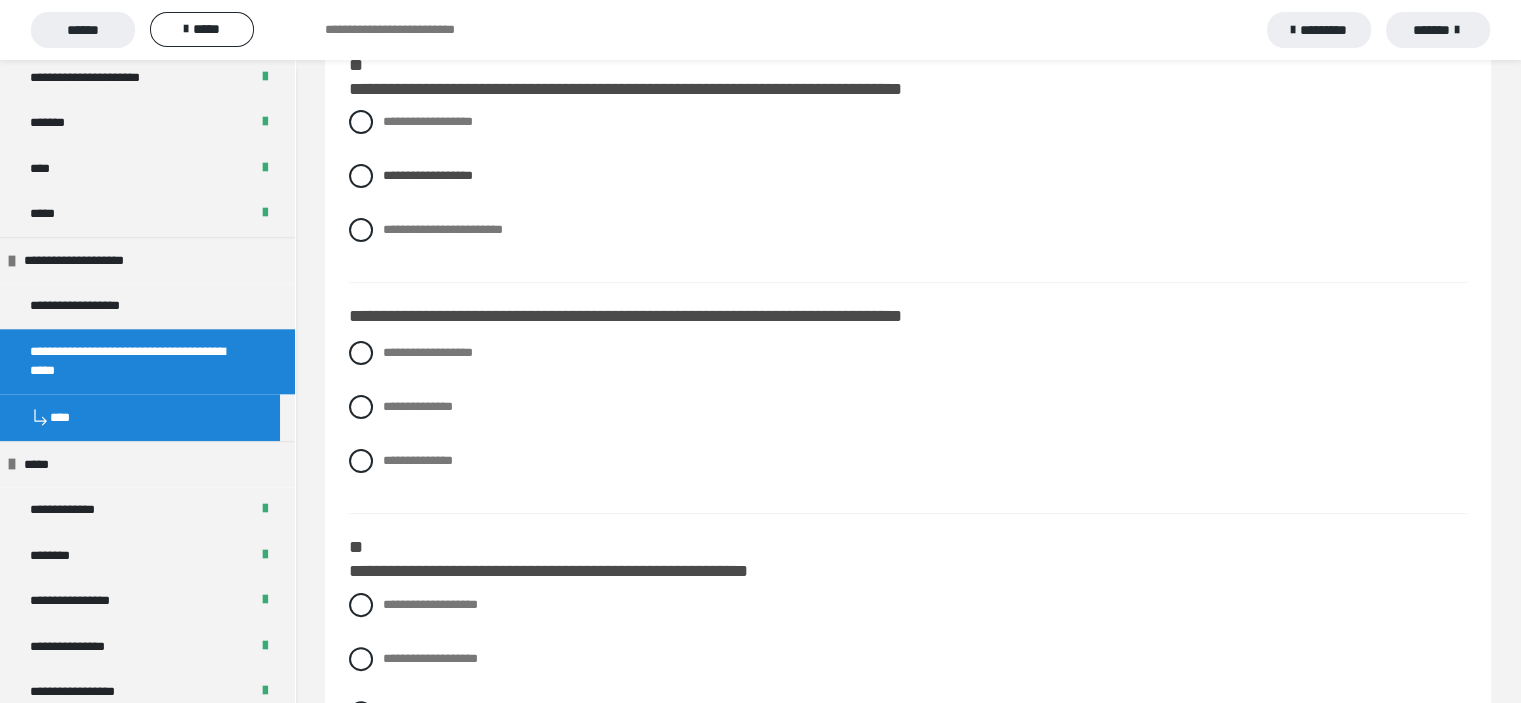 scroll, scrollTop: 76, scrollLeft: 0, axis: vertical 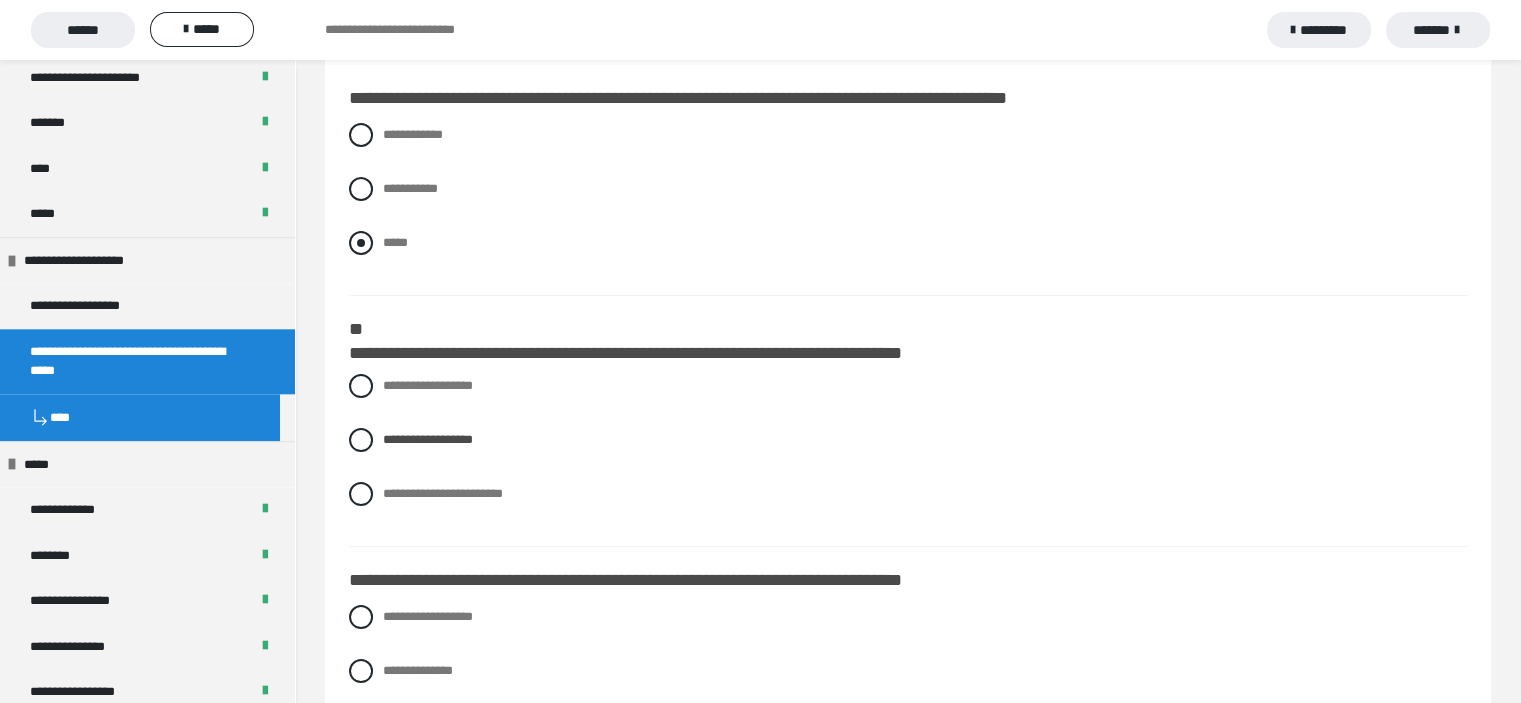 click at bounding box center (361, 243) 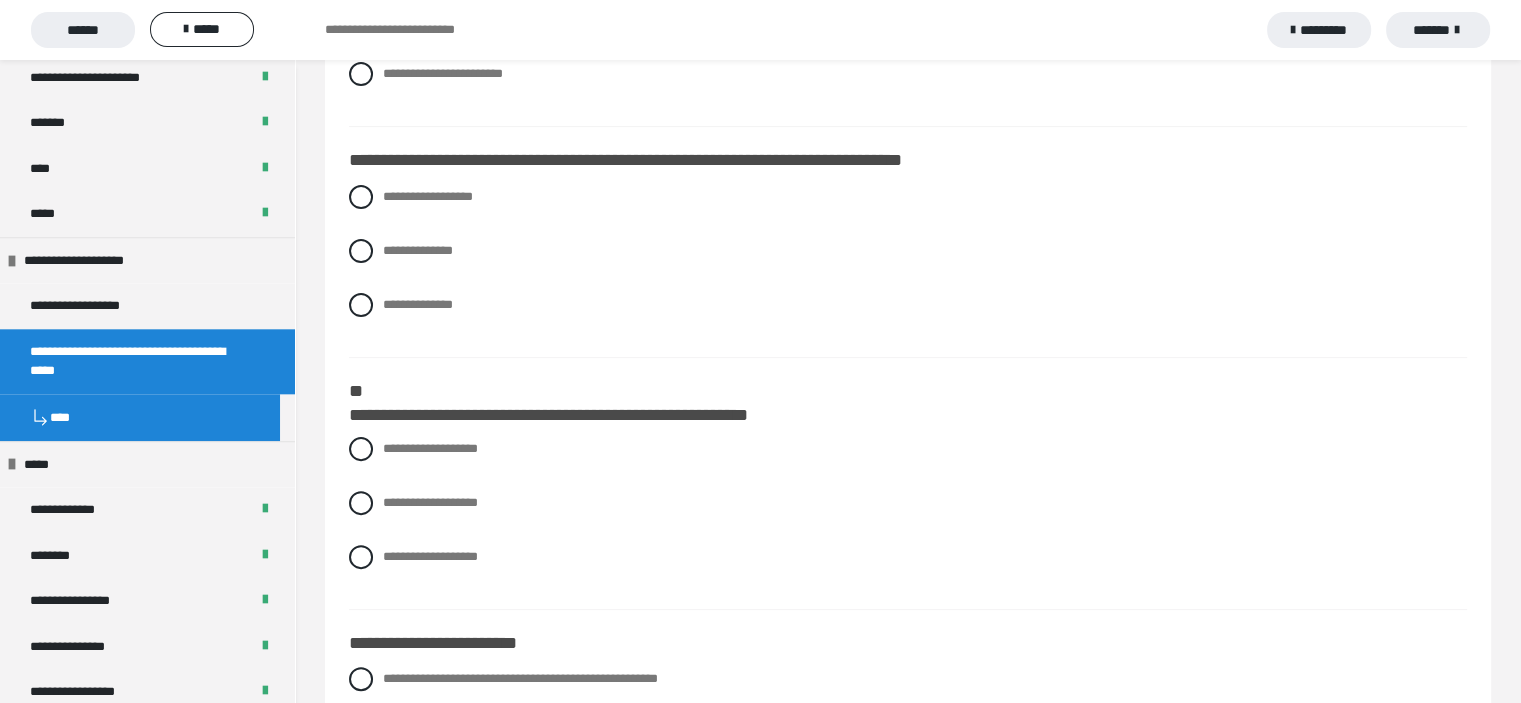 scroll, scrollTop: 514, scrollLeft: 0, axis: vertical 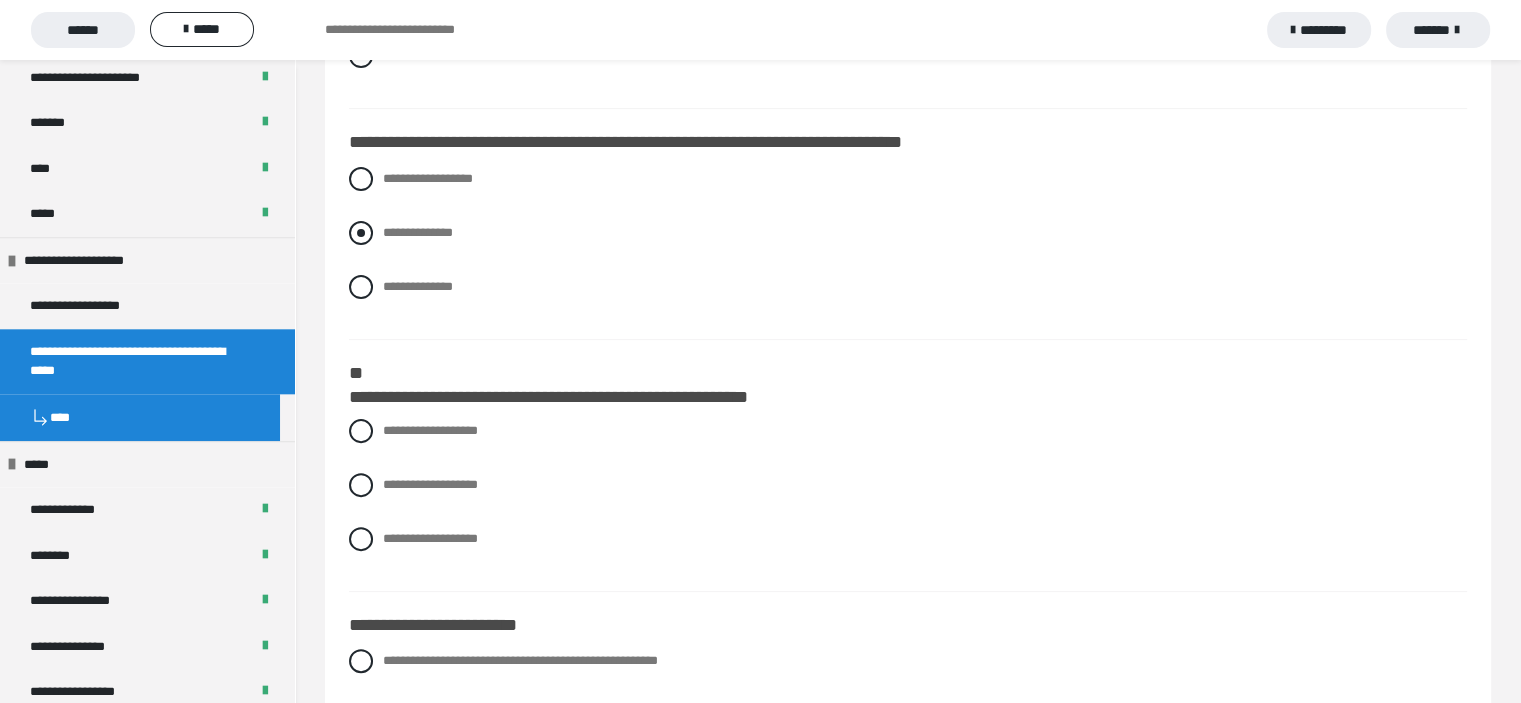 click at bounding box center [361, 233] 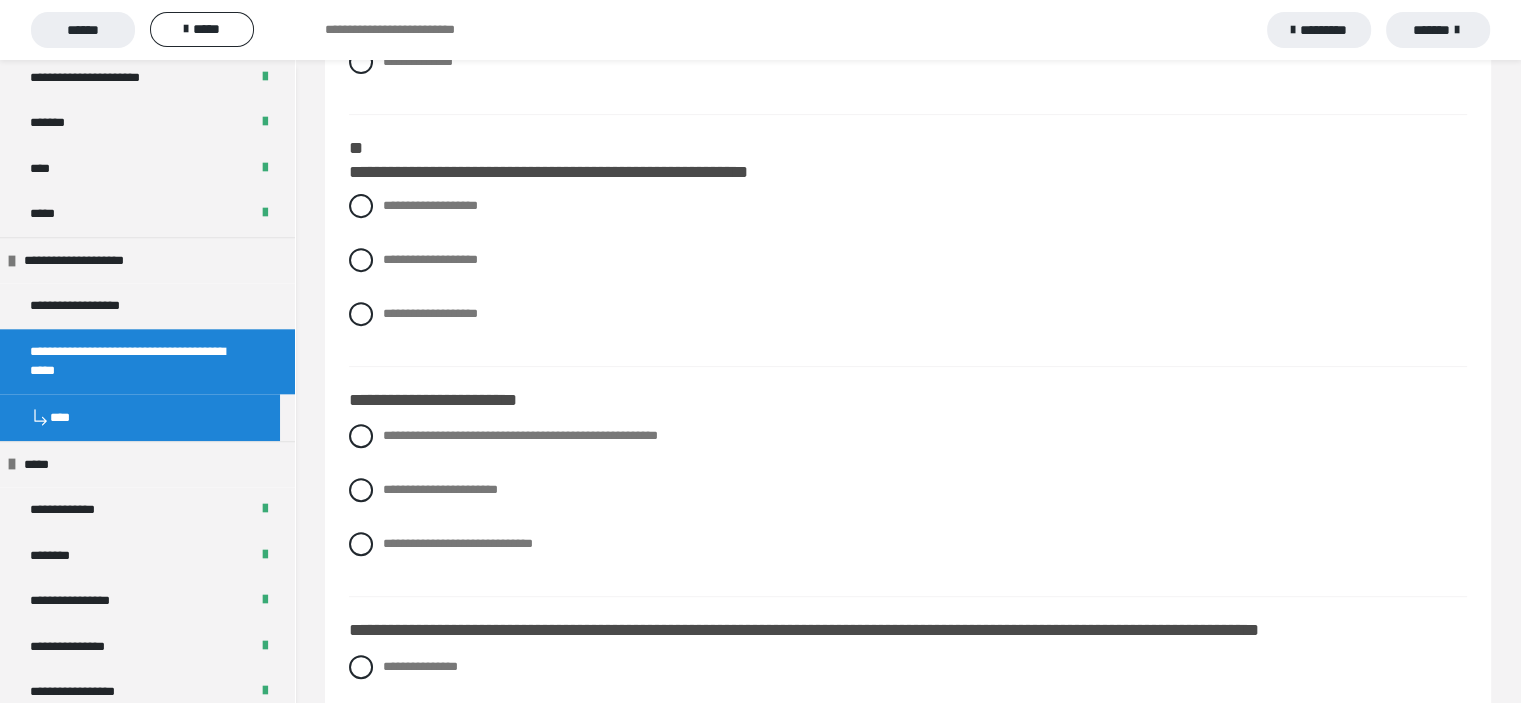 scroll, scrollTop: 783, scrollLeft: 0, axis: vertical 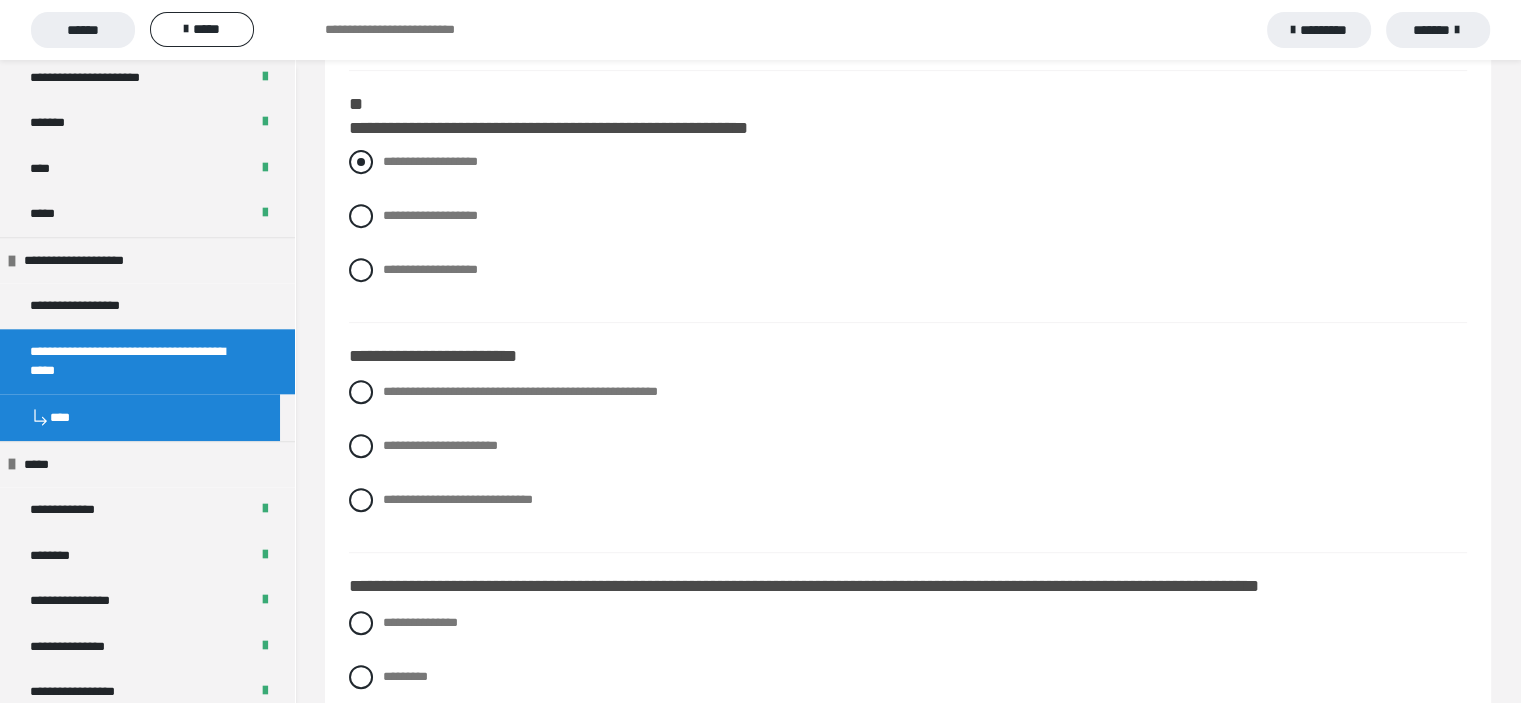 click at bounding box center (361, 162) 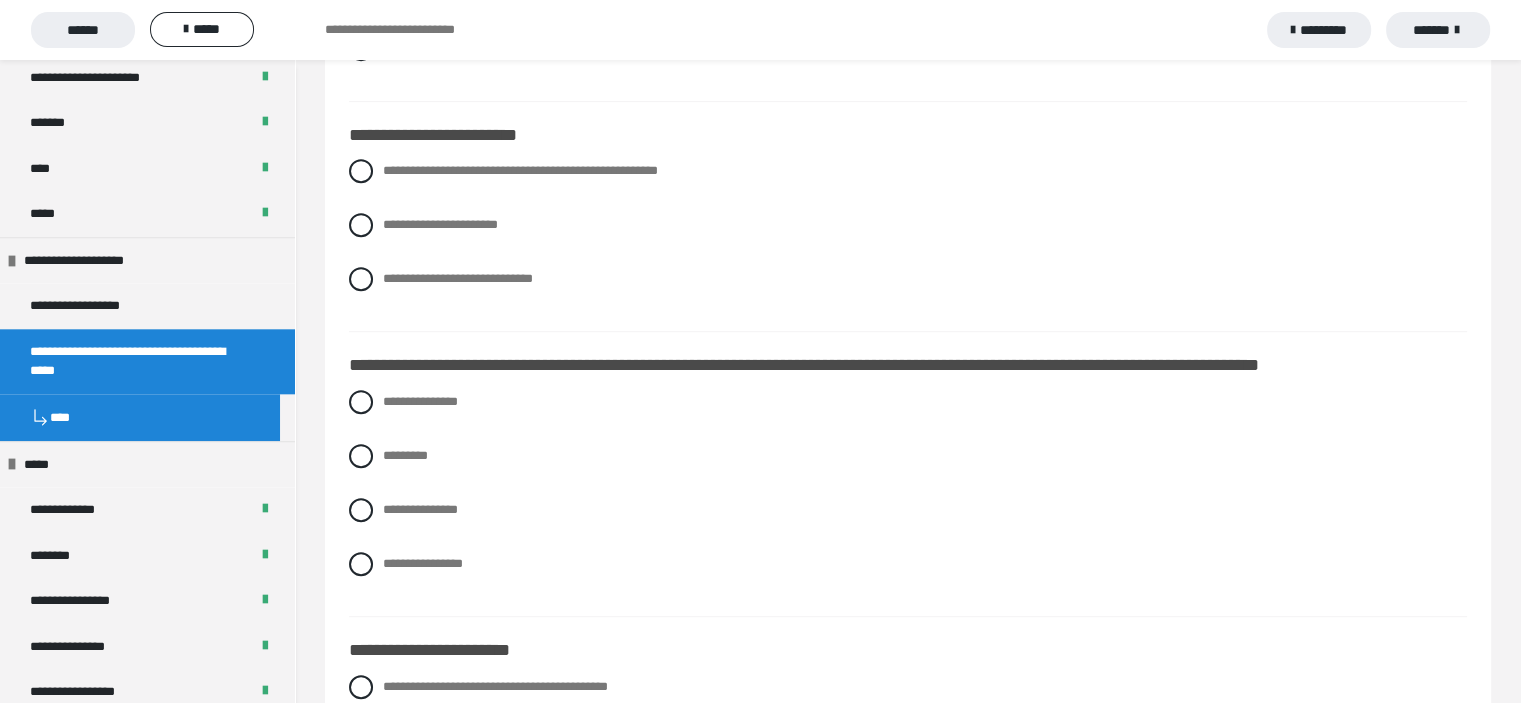 scroll, scrollTop: 1023, scrollLeft: 0, axis: vertical 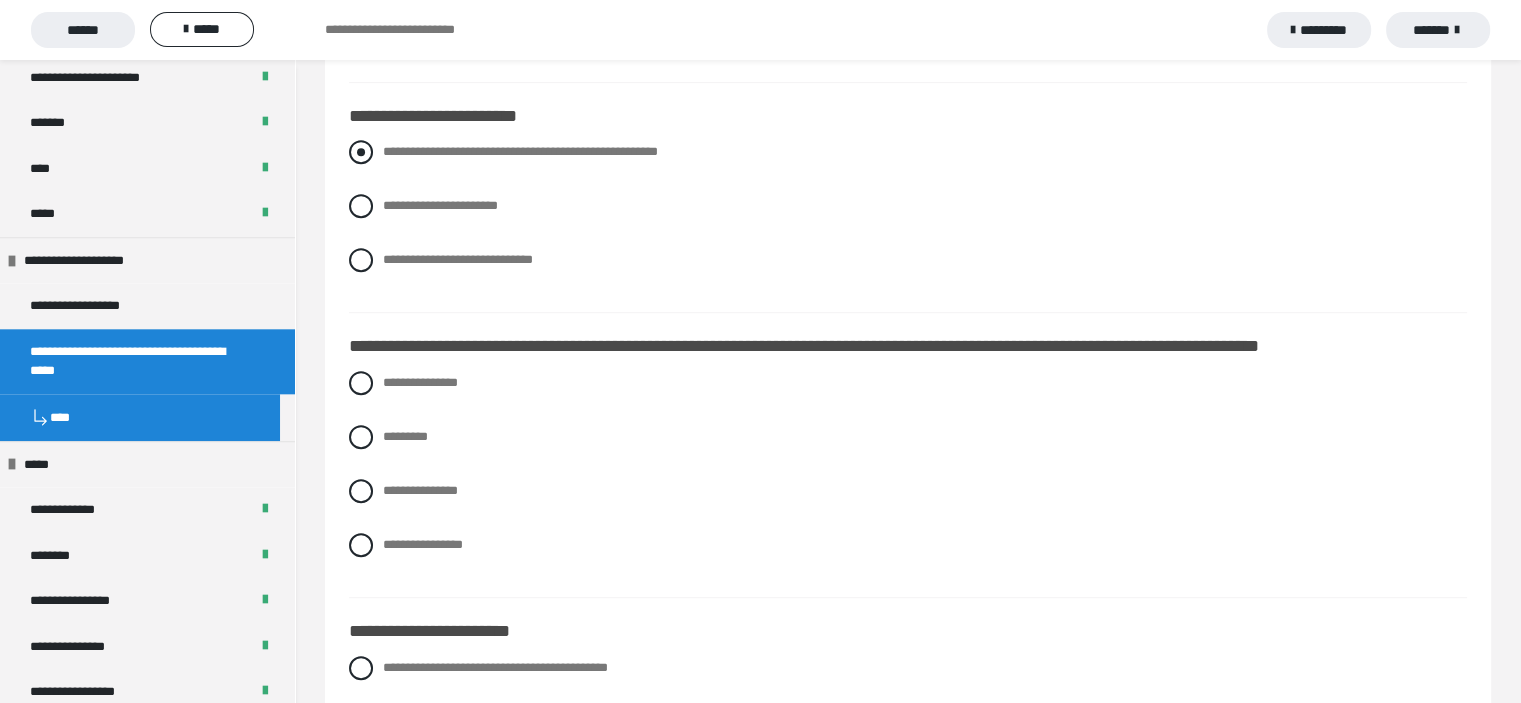 click at bounding box center (361, 152) 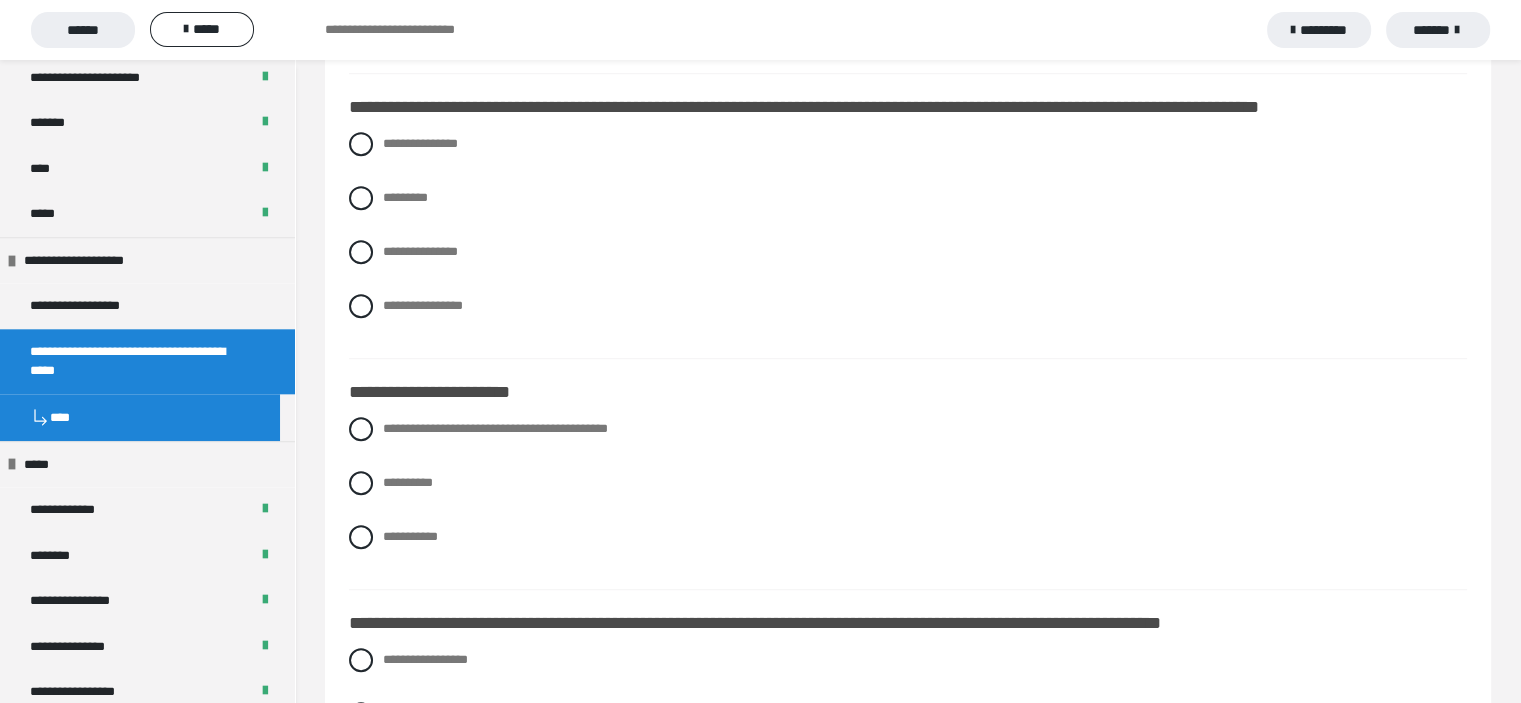 scroll, scrollTop: 1263, scrollLeft: 0, axis: vertical 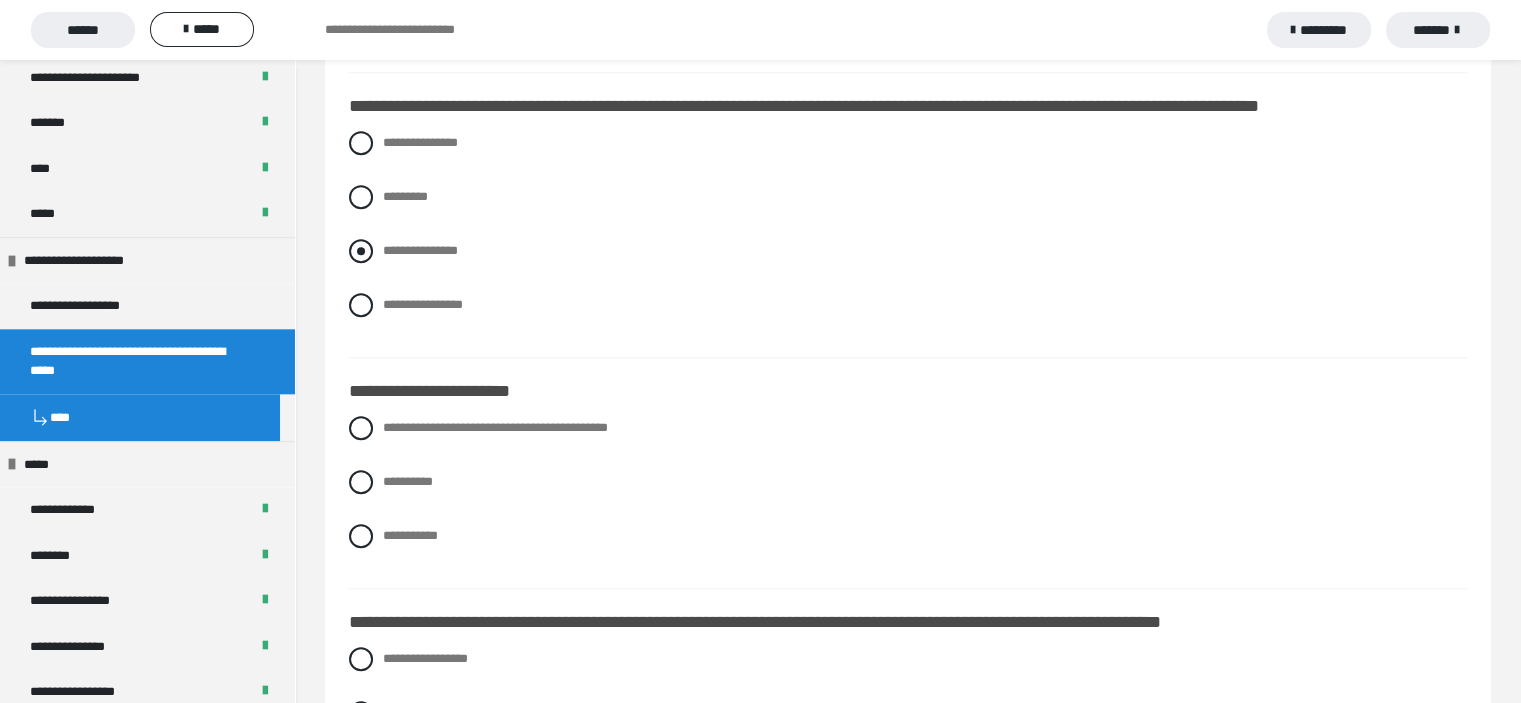 click at bounding box center (361, 251) 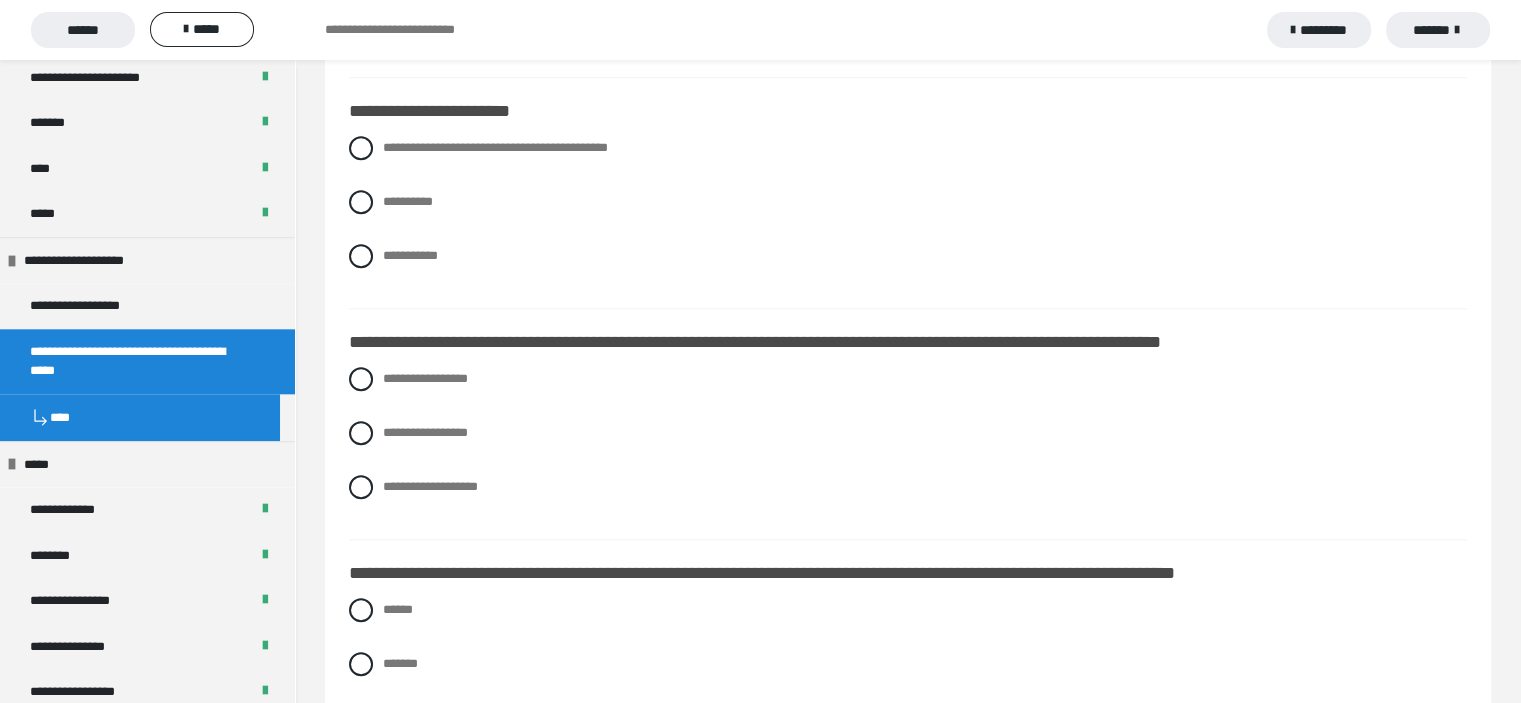 scroll, scrollTop: 1583, scrollLeft: 0, axis: vertical 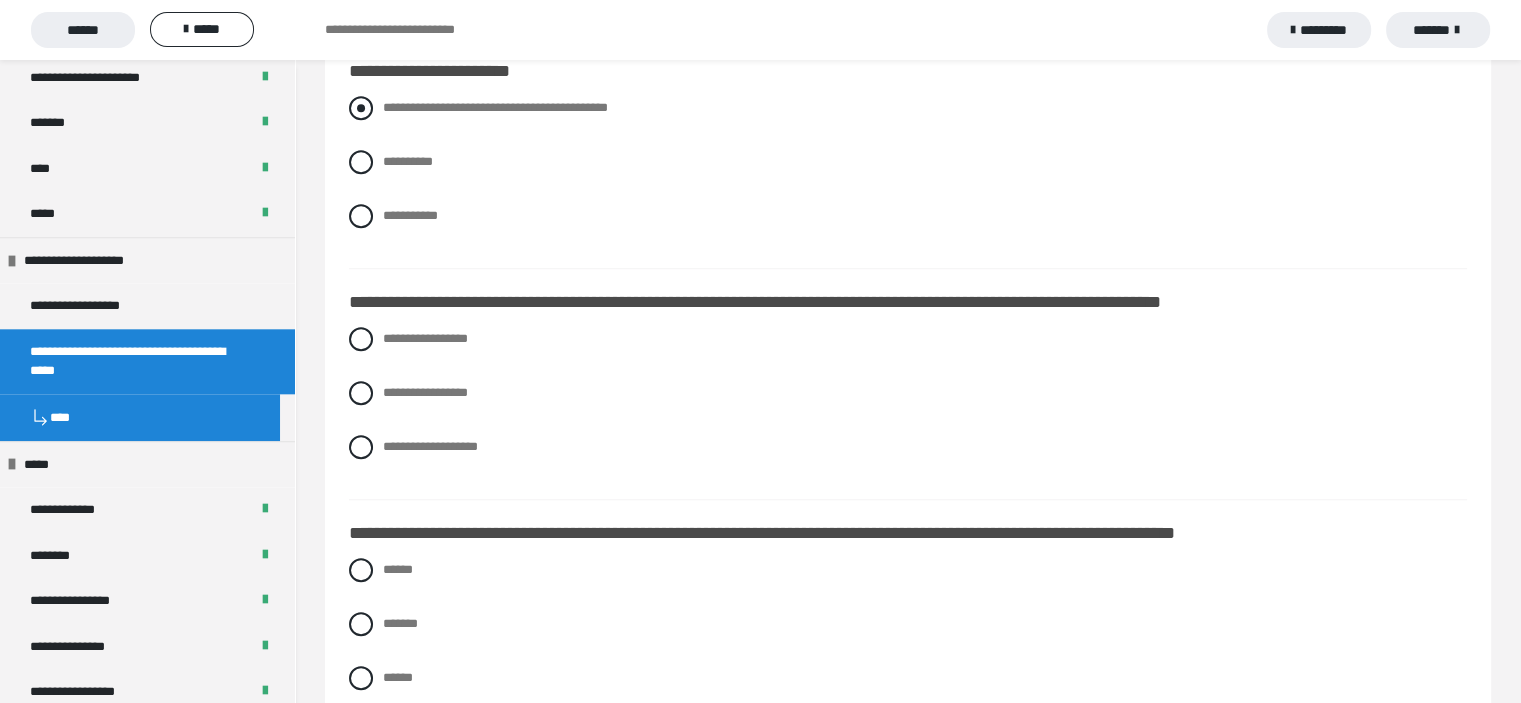 click at bounding box center [361, 108] 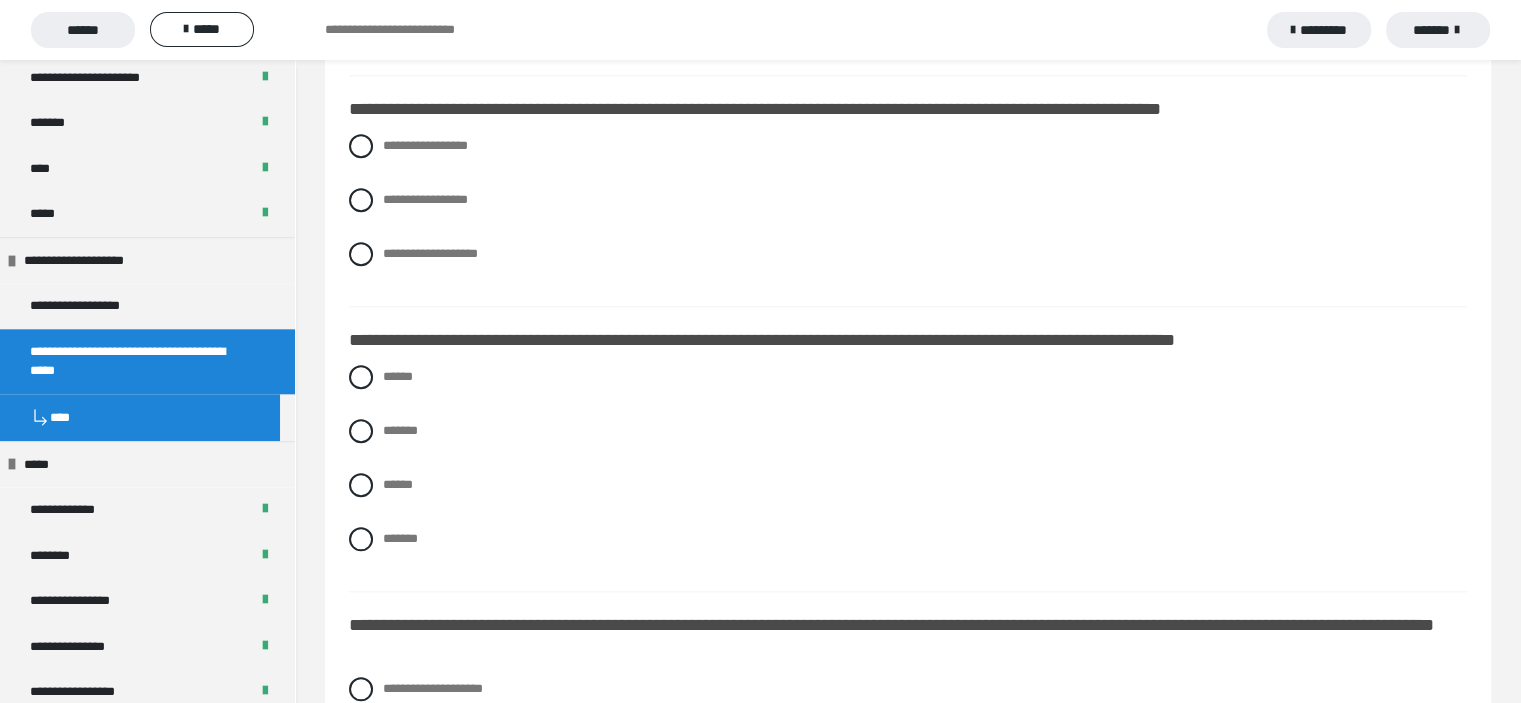 scroll, scrollTop: 1783, scrollLeft: 0, axis: vertical 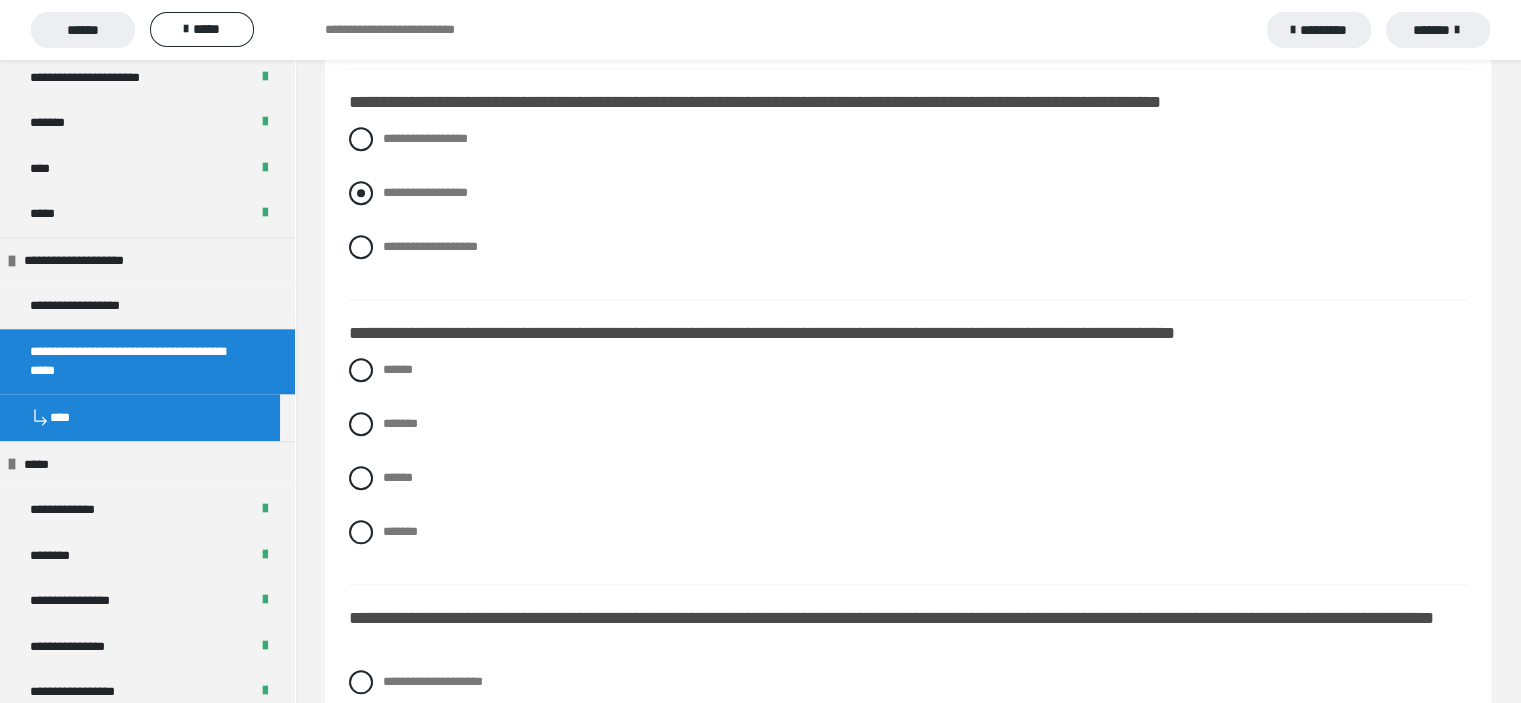 click at bounding box center [361, 193] 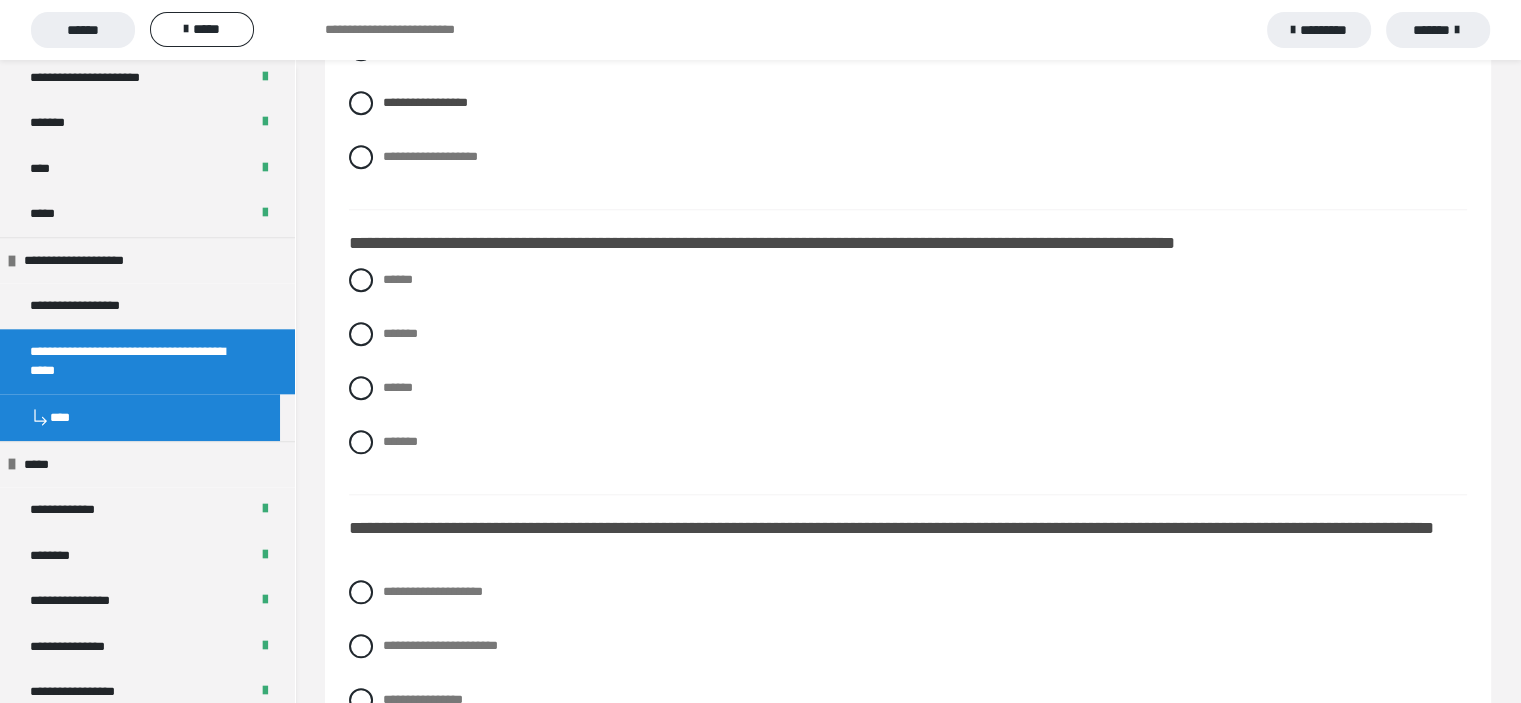 scroll, scrollTop: 1864, scrollLeft: 0, axis: vertical 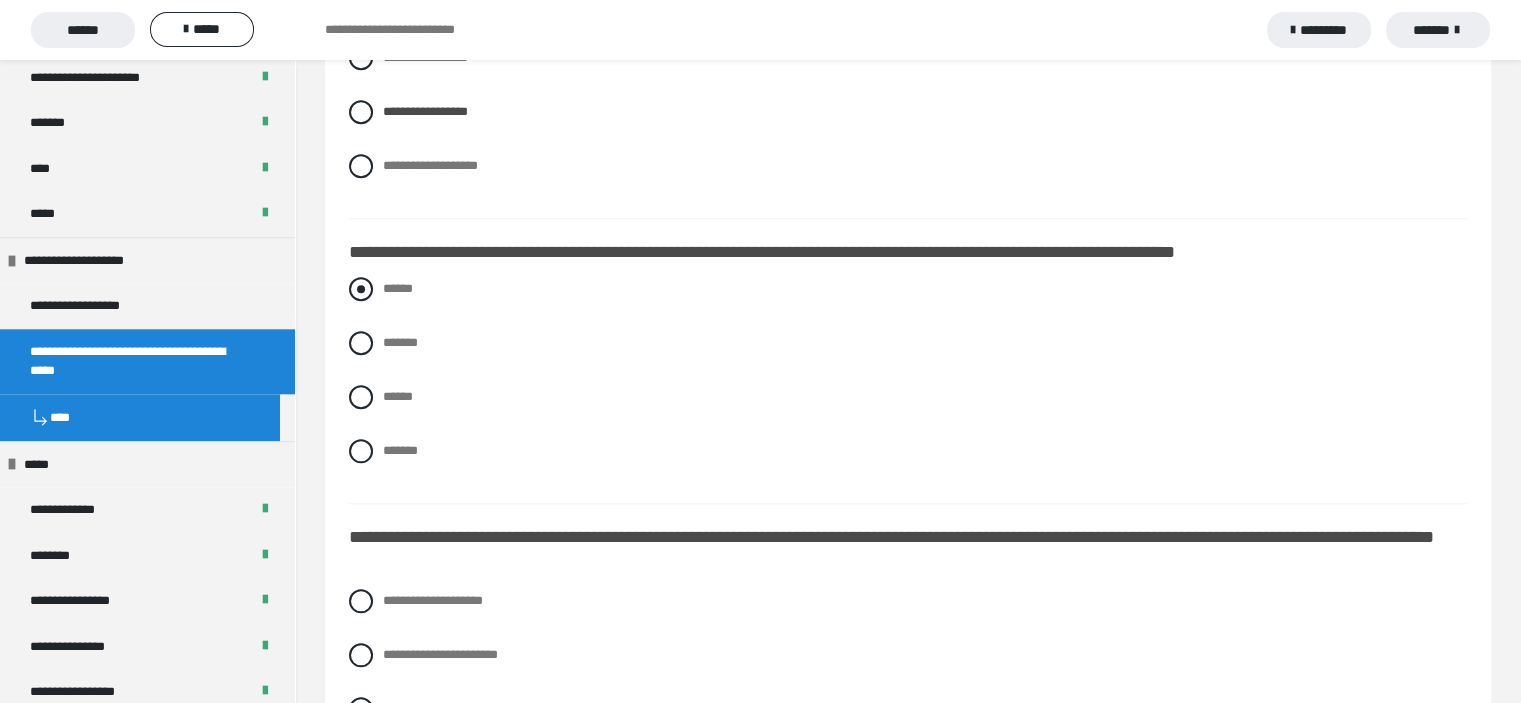 click on "******" at bounding box center [908, 289] 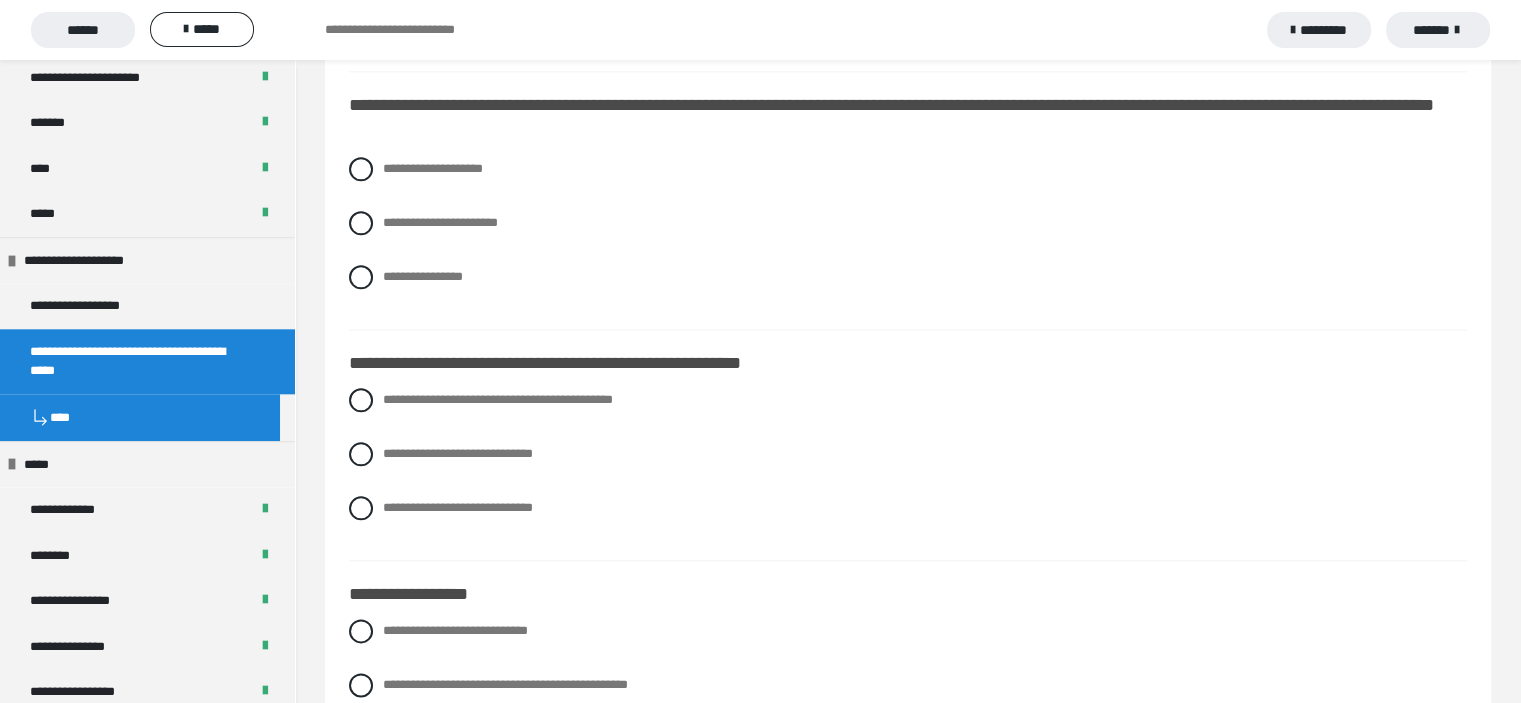 scroll, scrollTop: 2304, scrollLeft: 0, axis: vertical 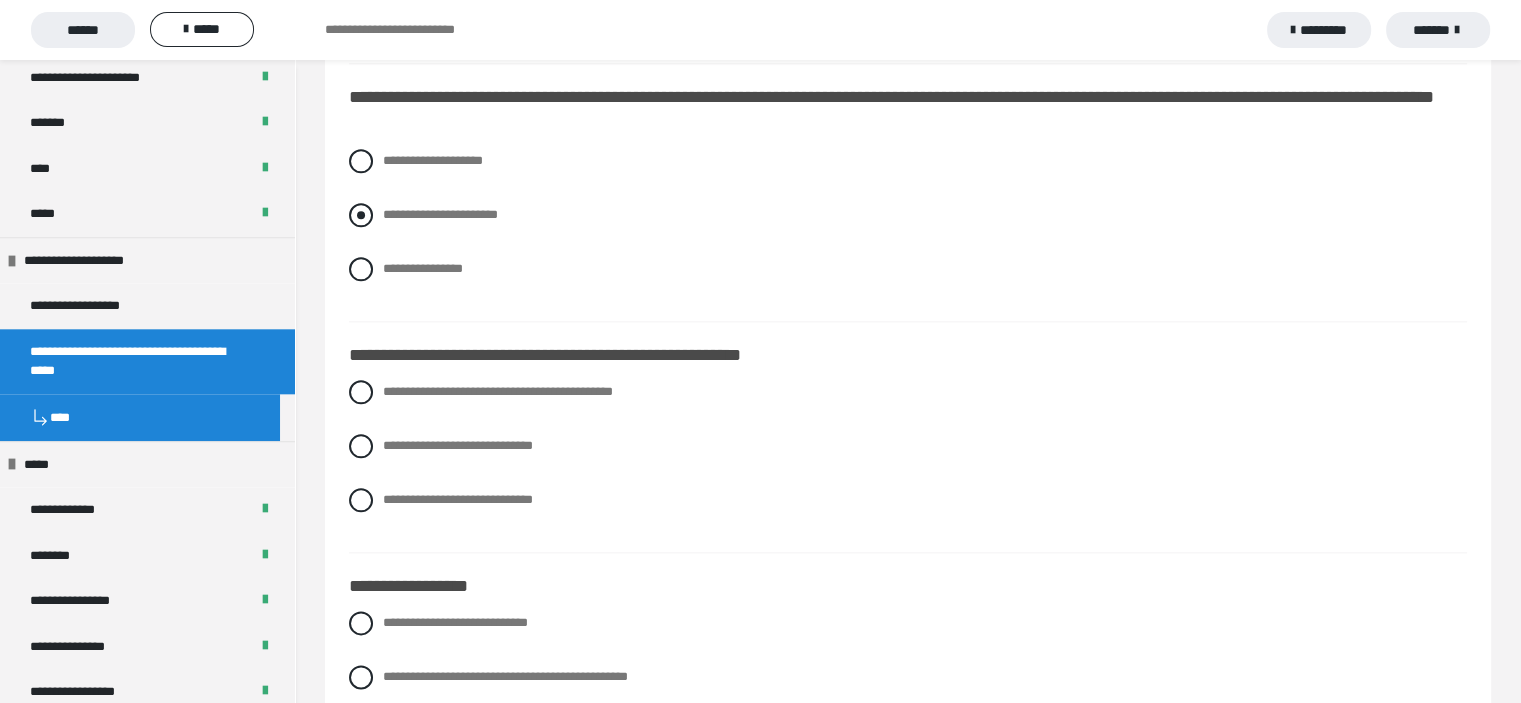 click at bounding box center (361, 215) 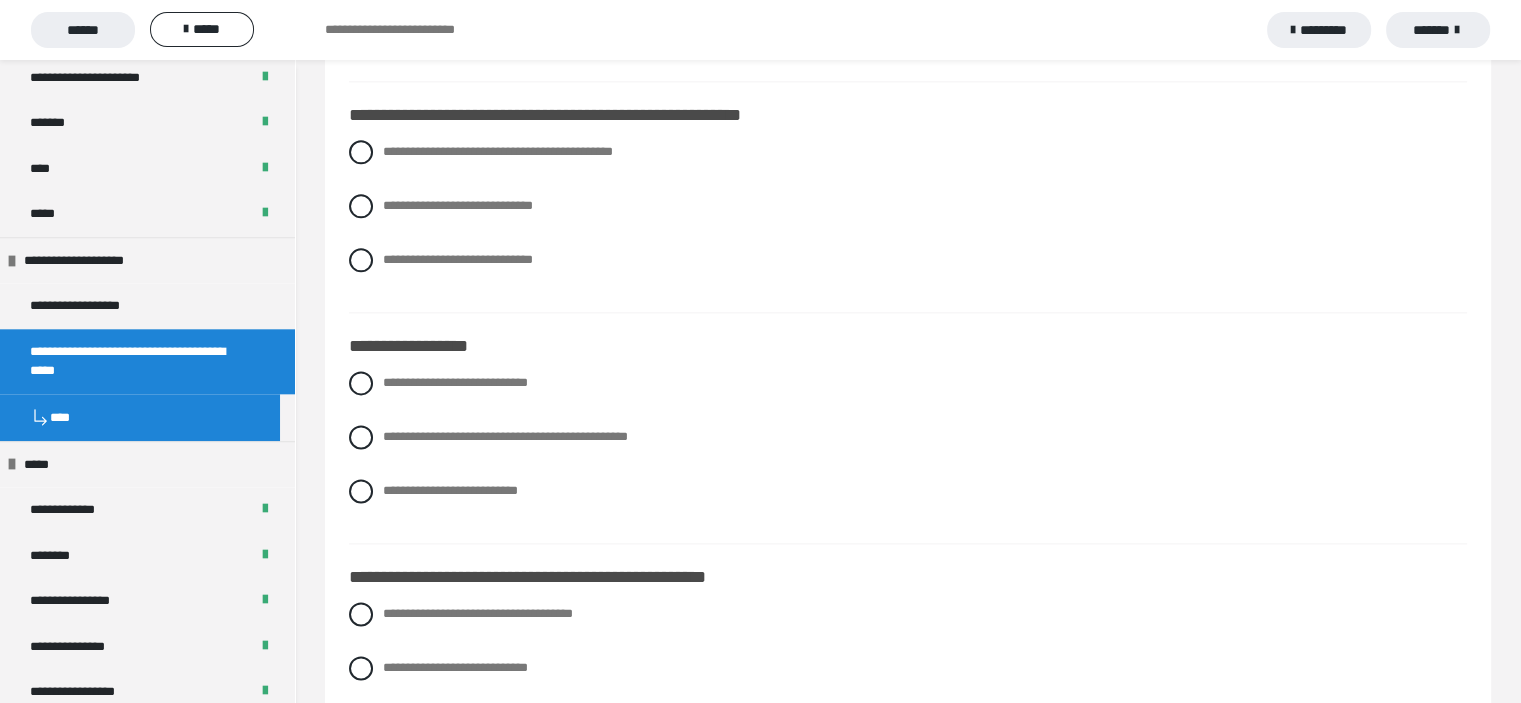 scroll, scrollTop: 2584, scrollLeft: 0, axis: vertical 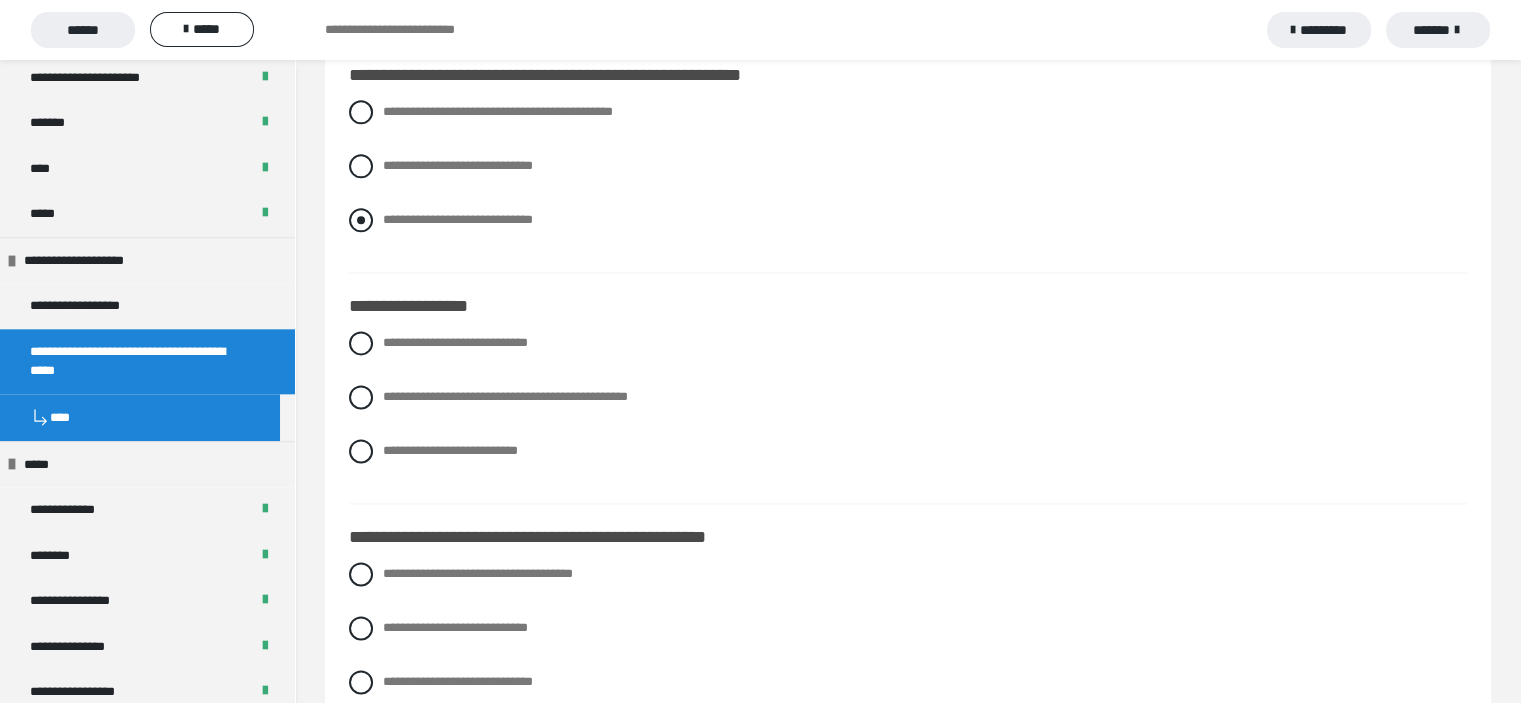click at bounding box center (361, 220) 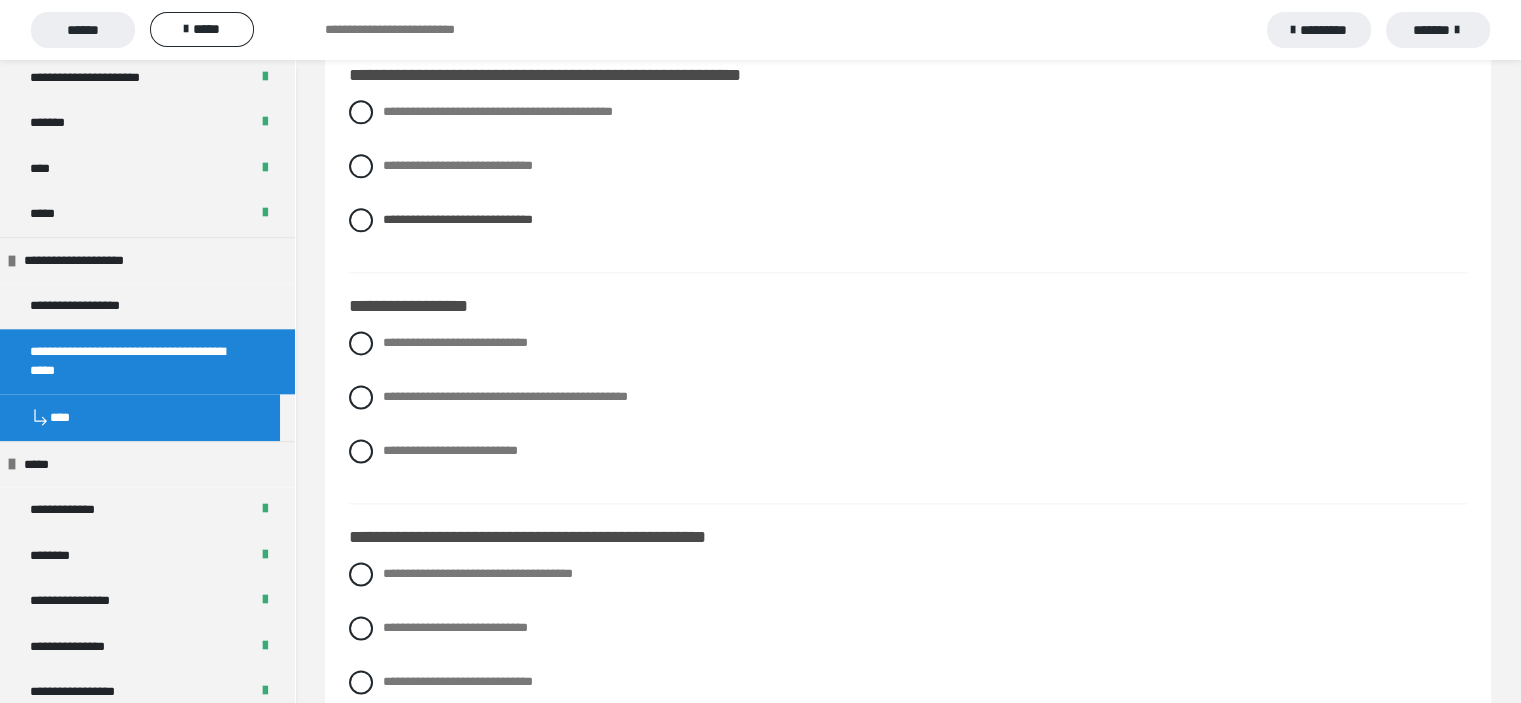 scroll, scrollTop: 3200, scrollLeft: 0, axis: vertical 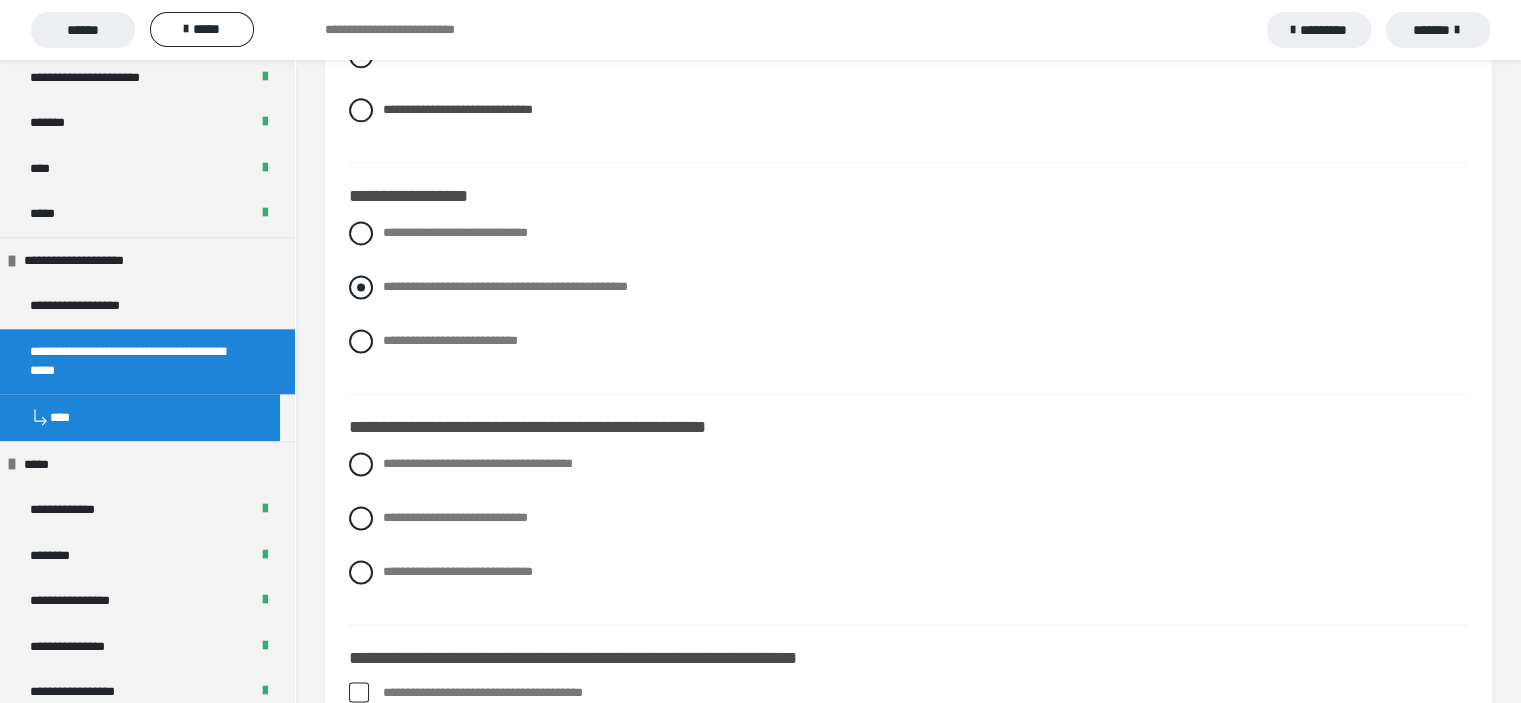 click at bounding box center (361, 287) 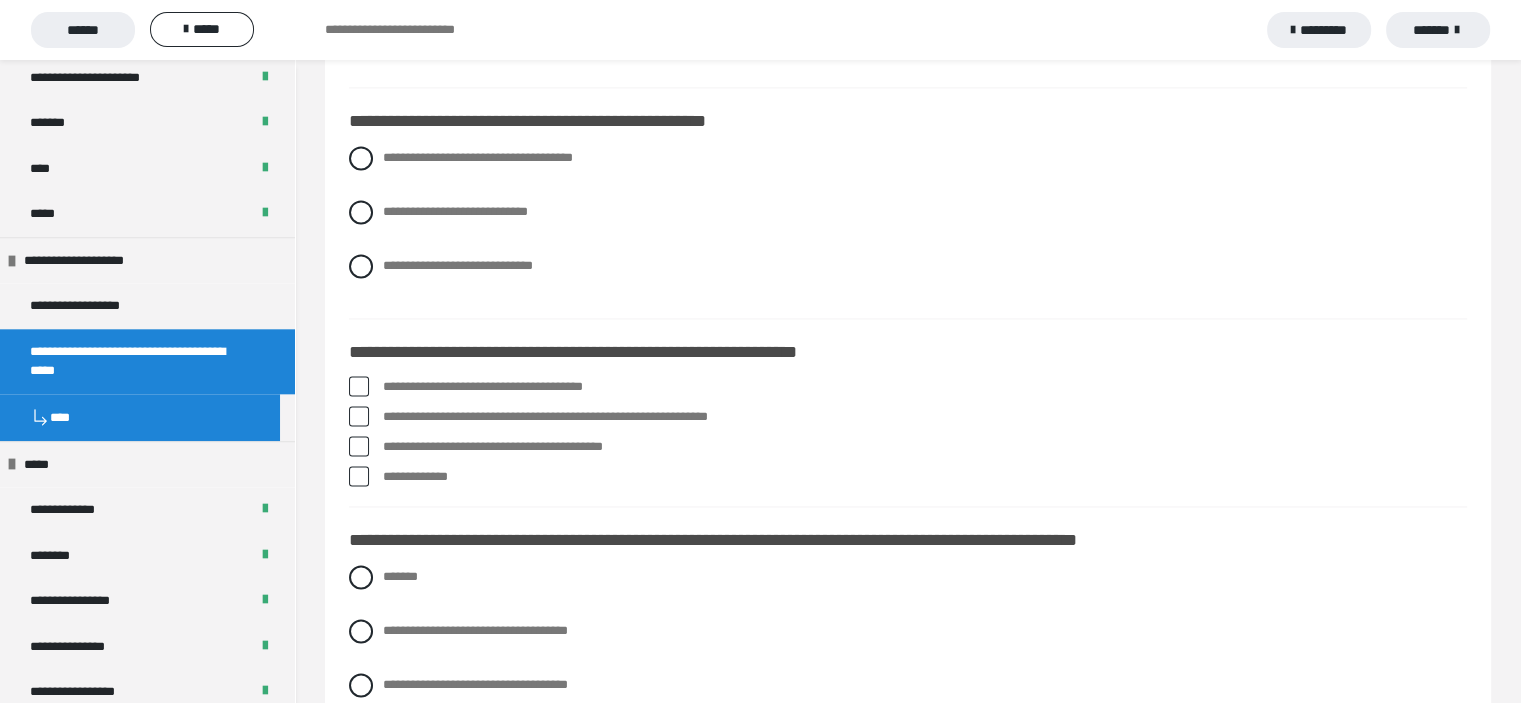 scroll, scrollTop: 3014, scrollLeft: 0, axis: vertical 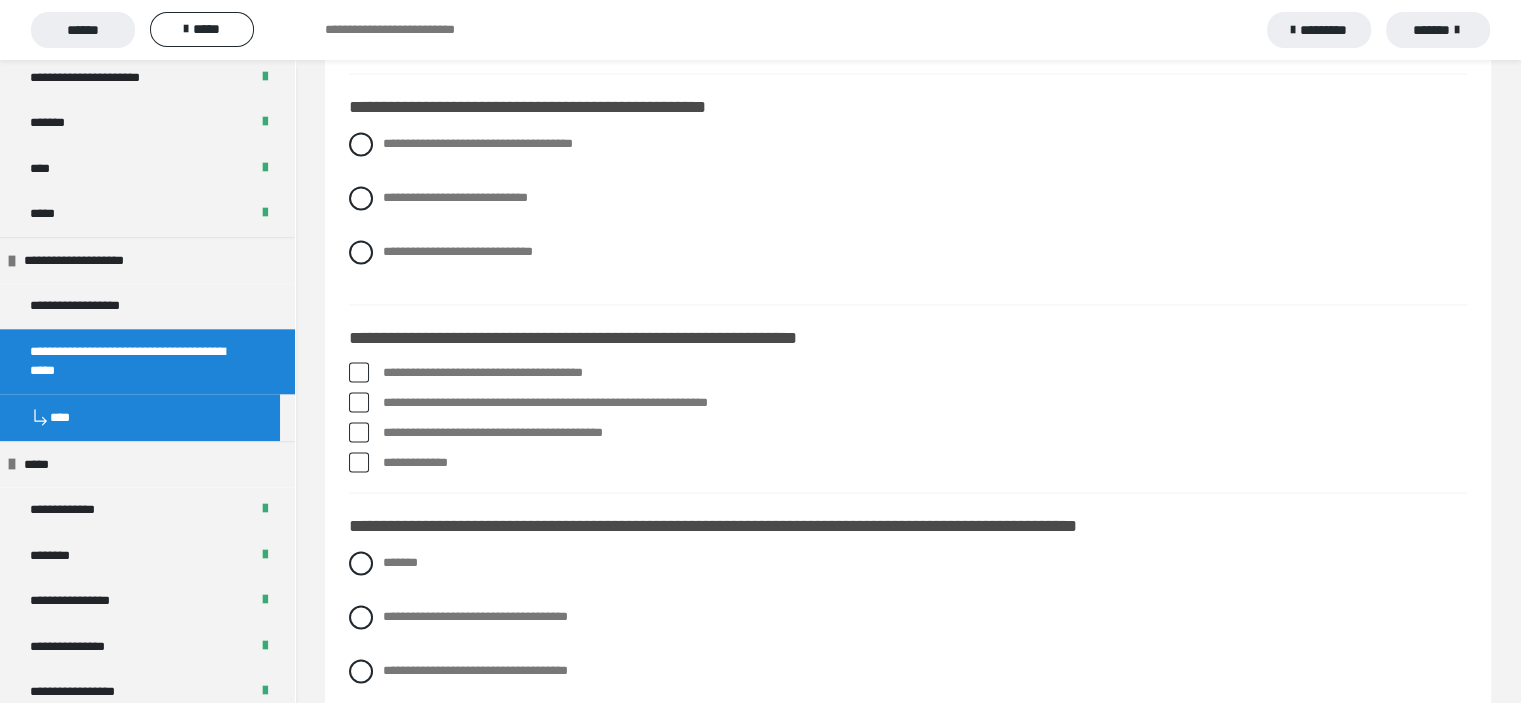 click on "**********" at bounding box center [908, 659] 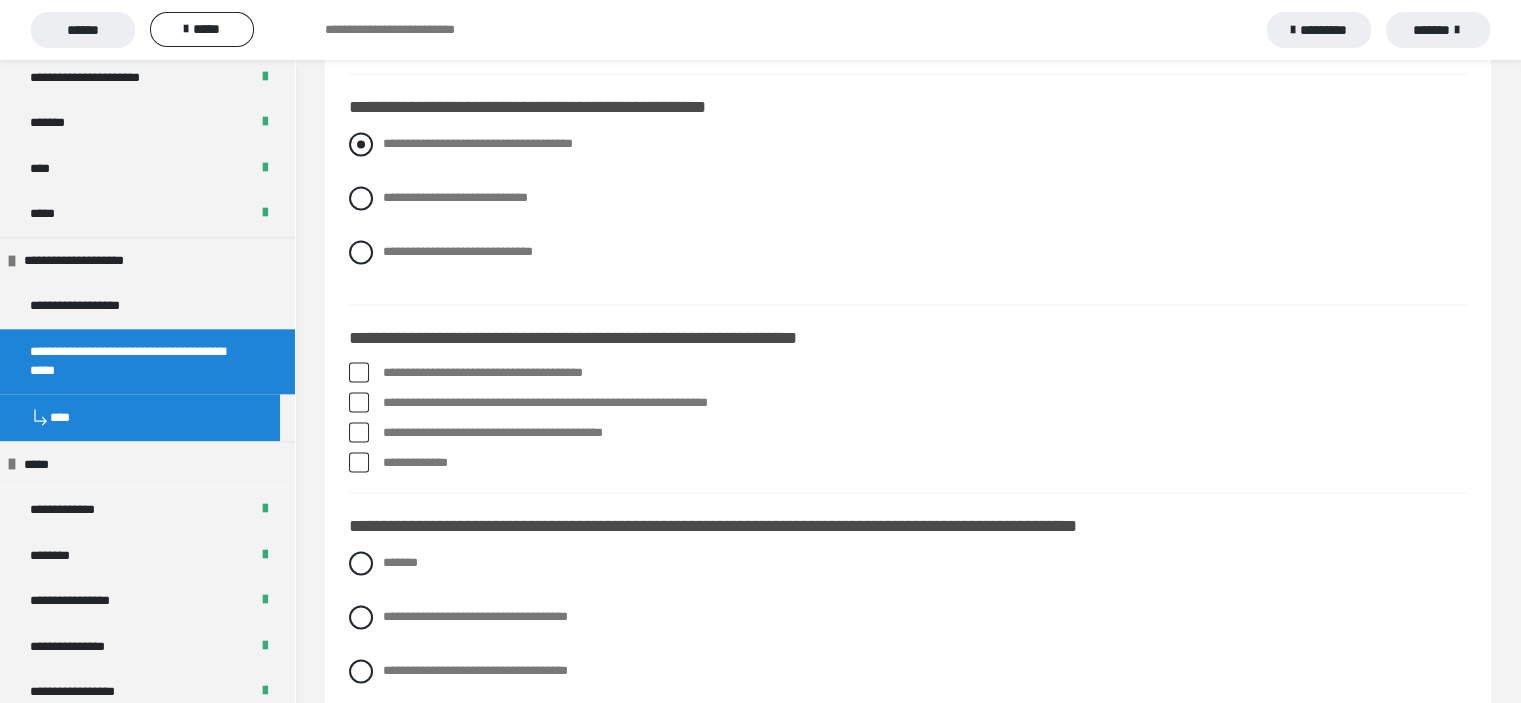 click at bounding box center [361, 144] 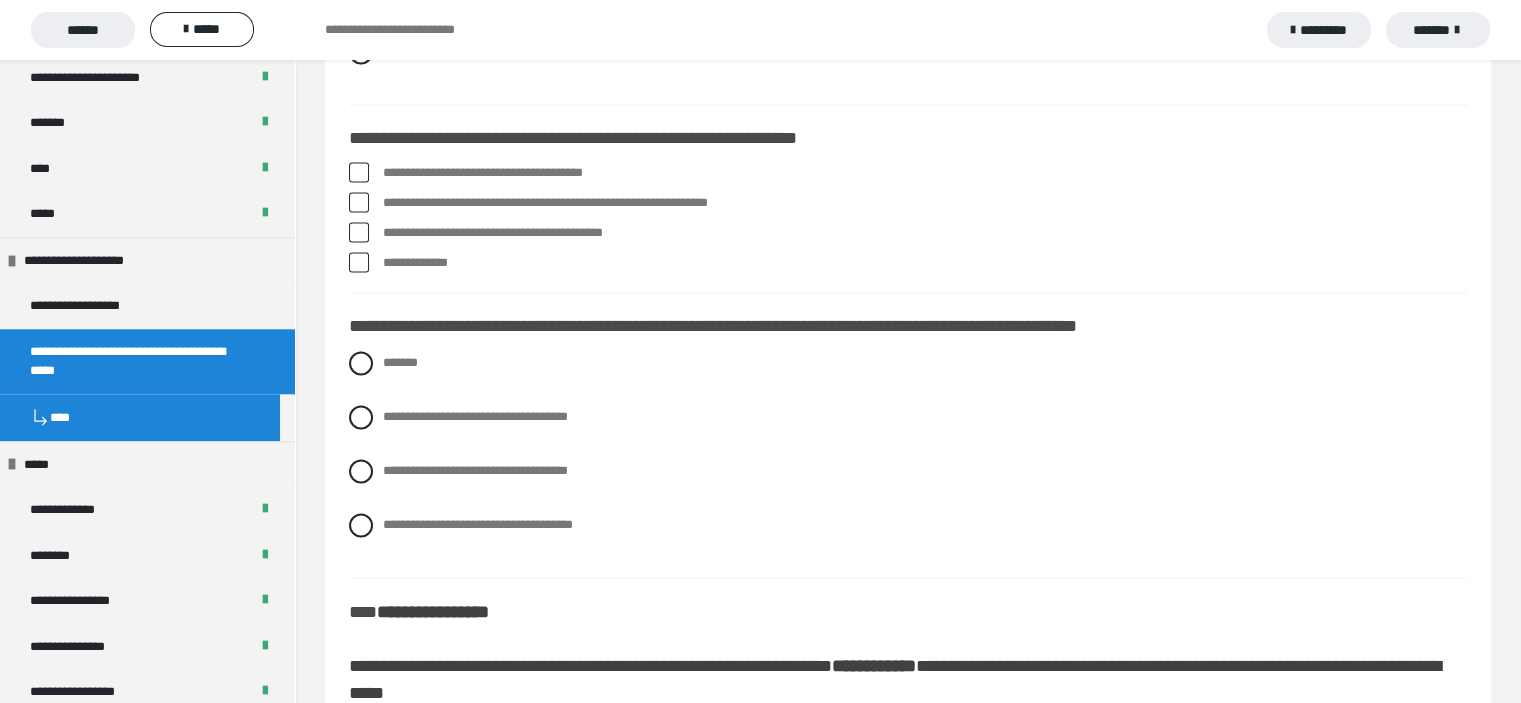 scroll, scrollTop: 3254, scrollLeft: 0, axis: vertical 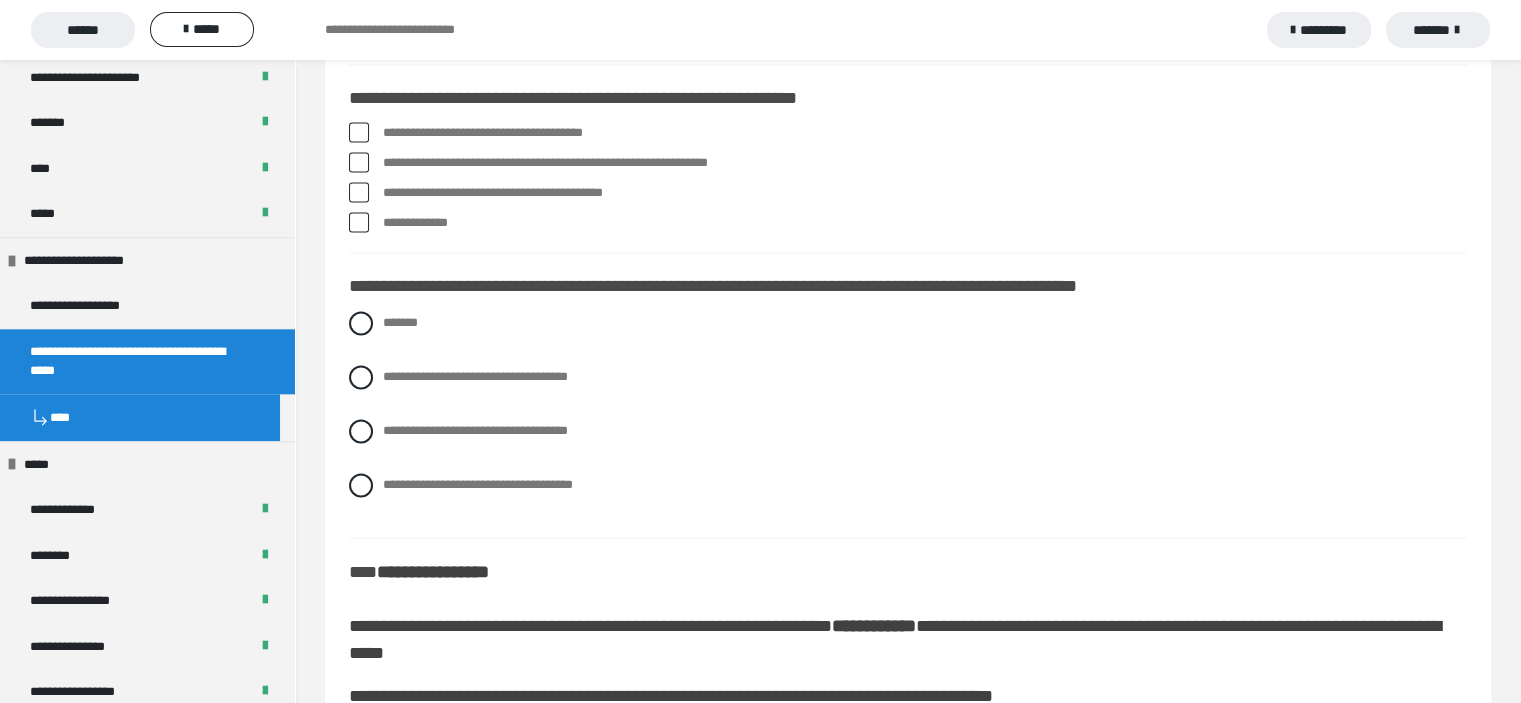 click at bounding box center [359, 132] 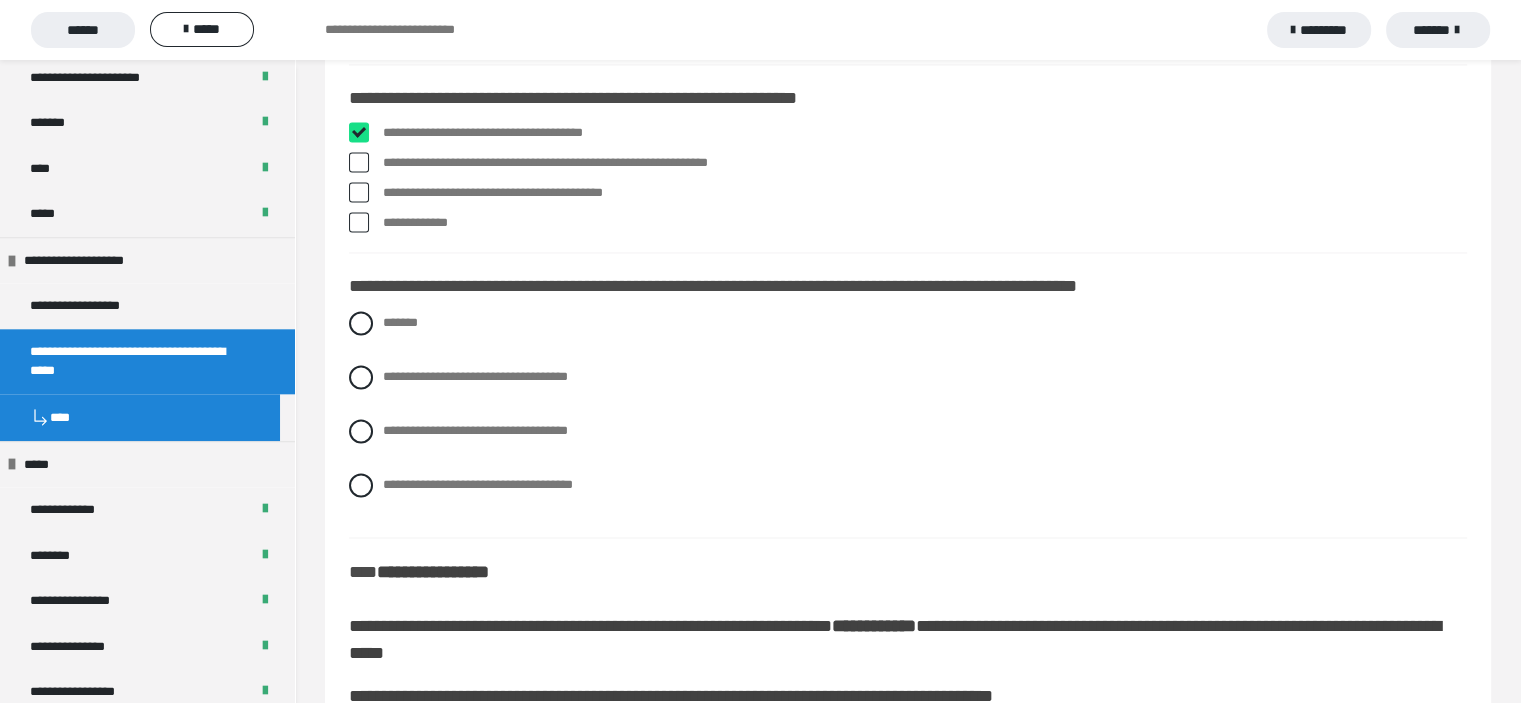 checkbox on "****" 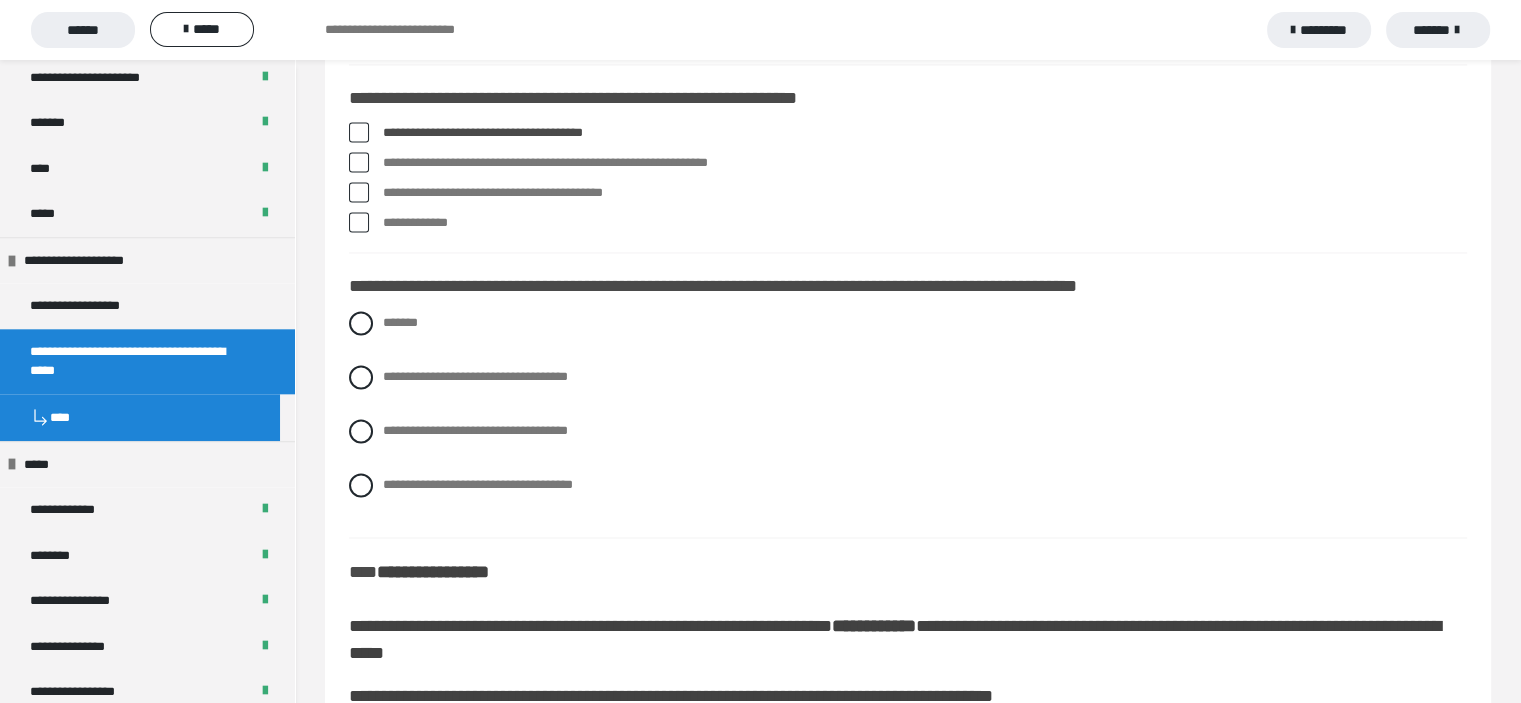 click at bounding box center [359, 222] 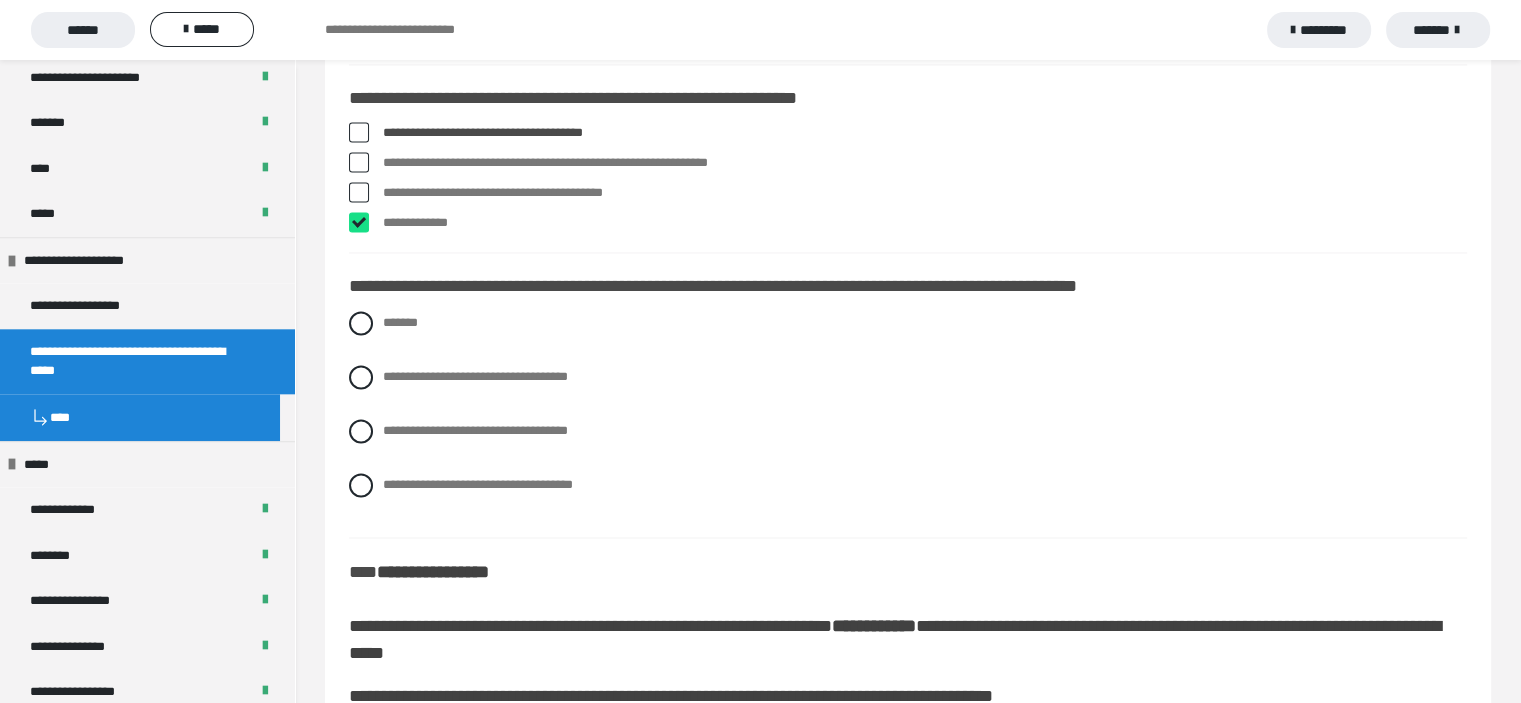 checkbox on "****" 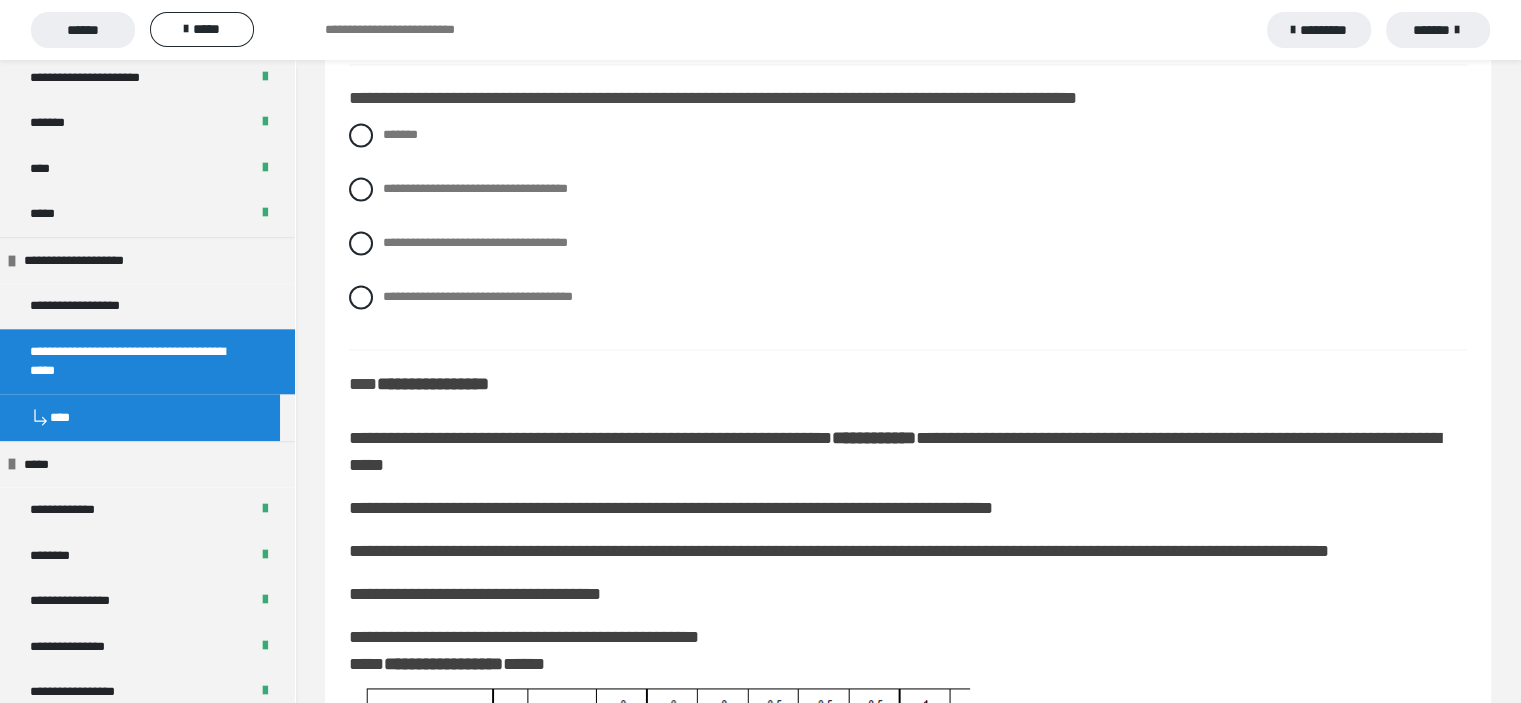 scroll, scrollTop: 3454, scrollLeft: 0, axis: vertical 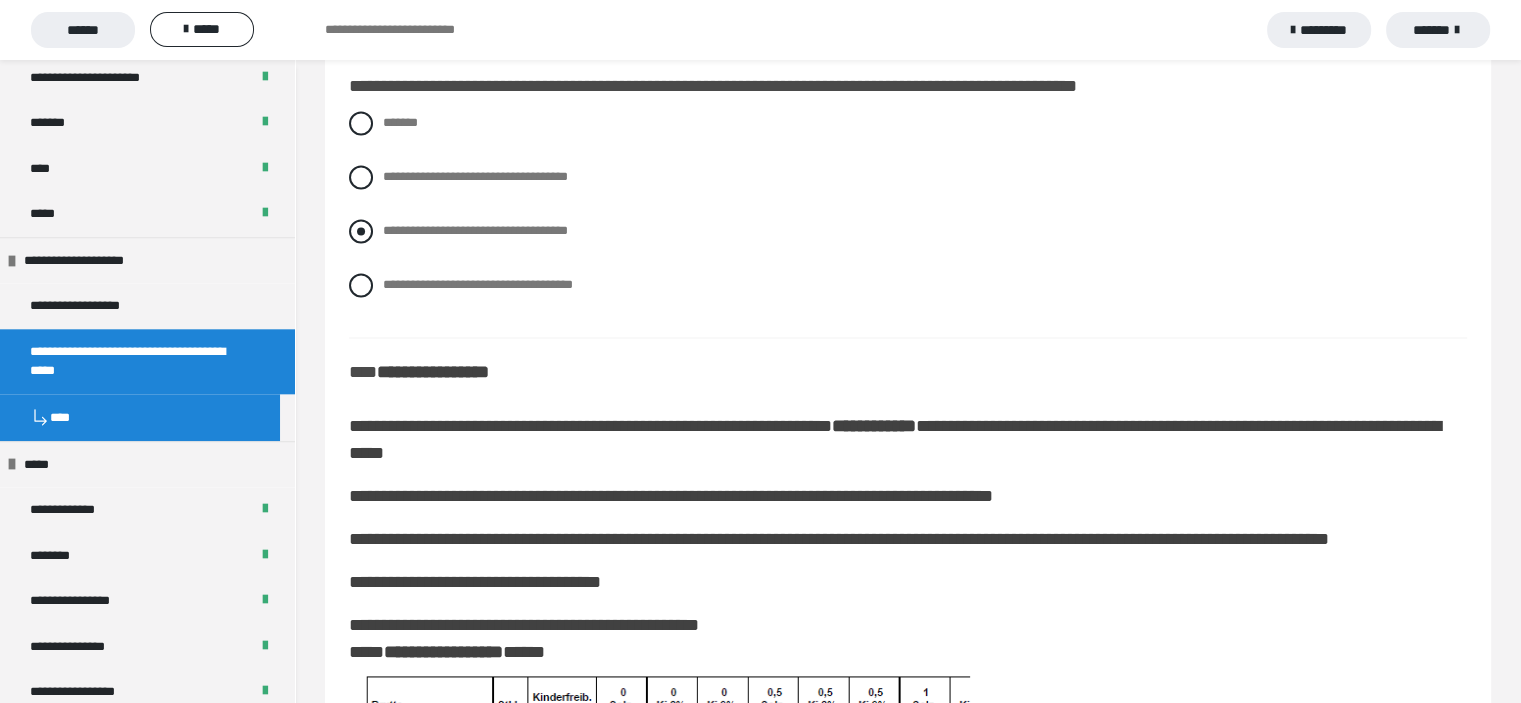 click at bounding box center (361, 231) 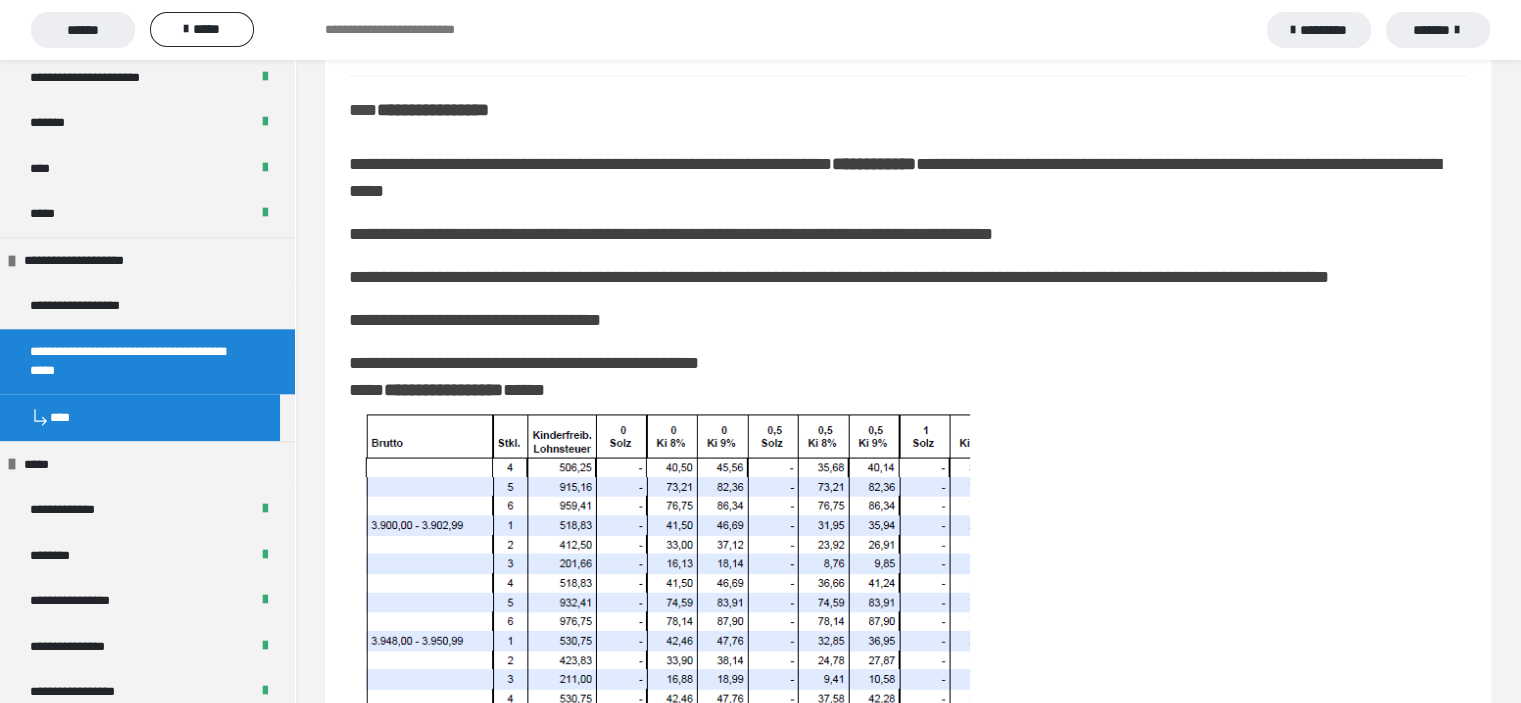 scroll, scrollTop: 3734, scrollLeft: 0, axis: vertical 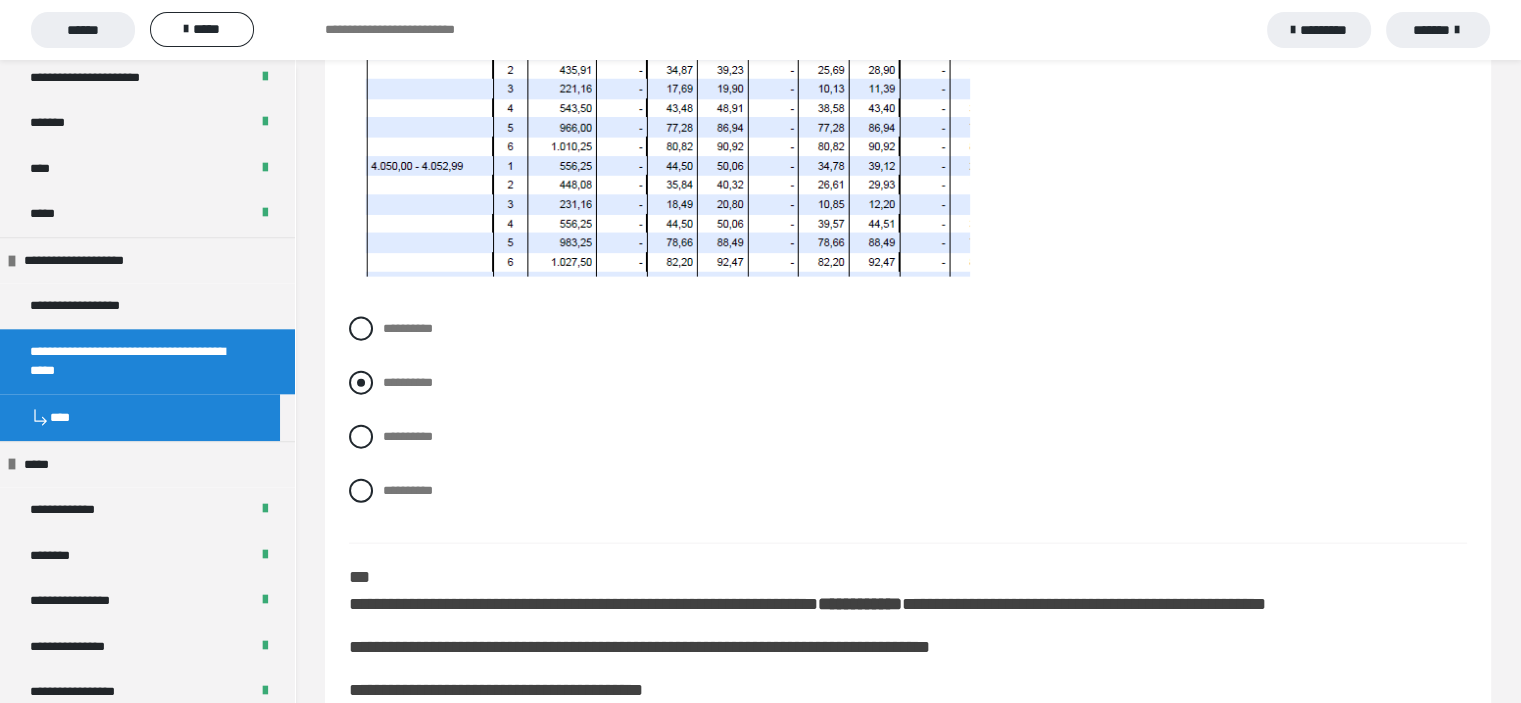 click on "**********" at bounding box center [908, 383] 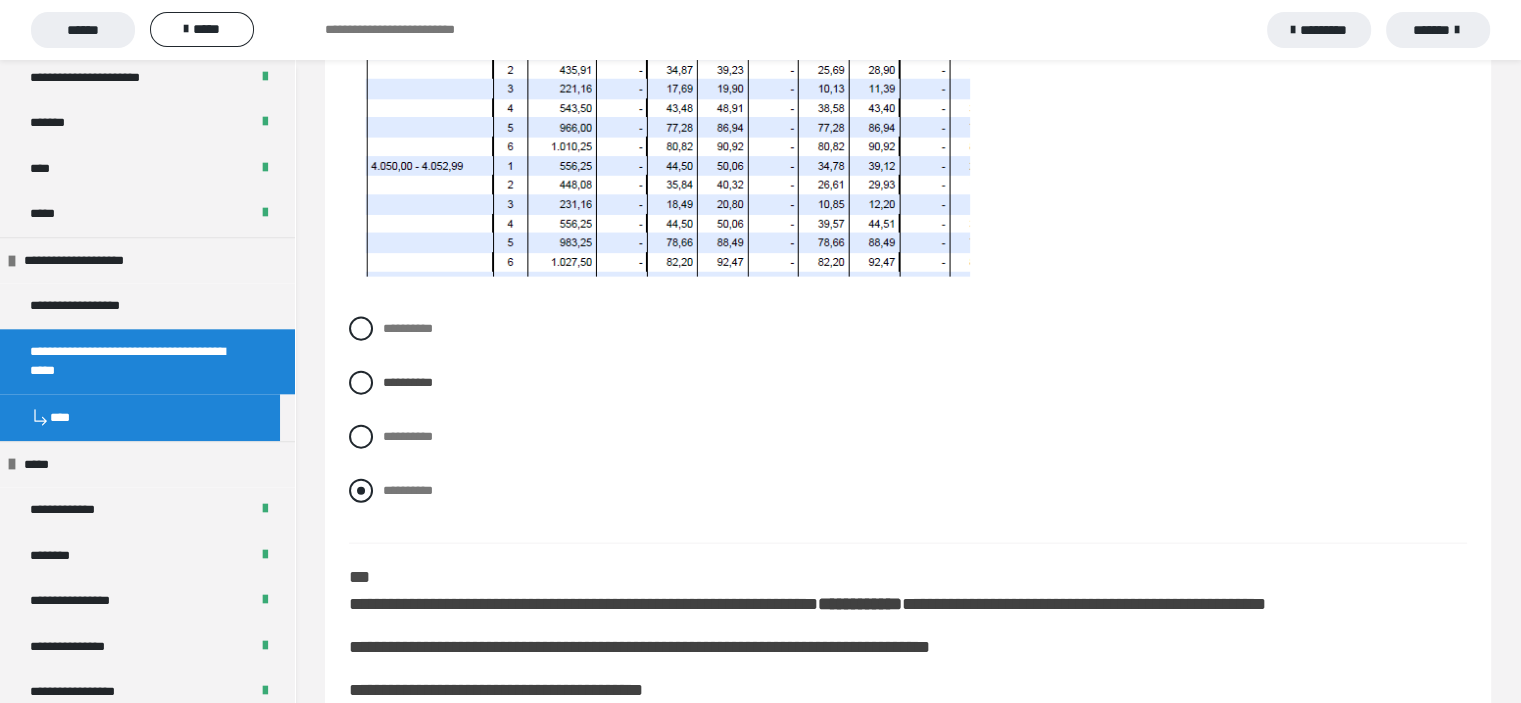 click at bounding box center [361, 491] 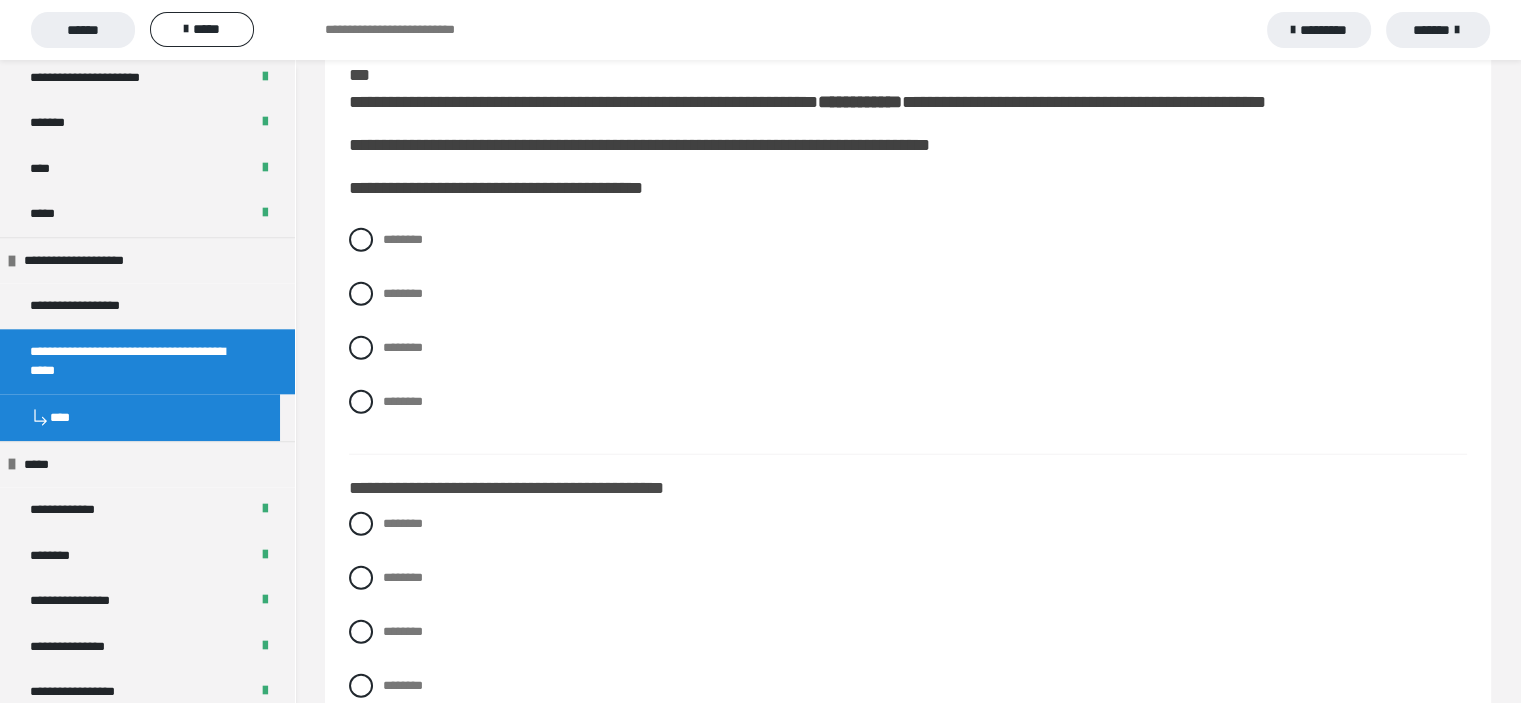 scroll, scrollTop: 4941, scrollLeft: 0, axis: vertical 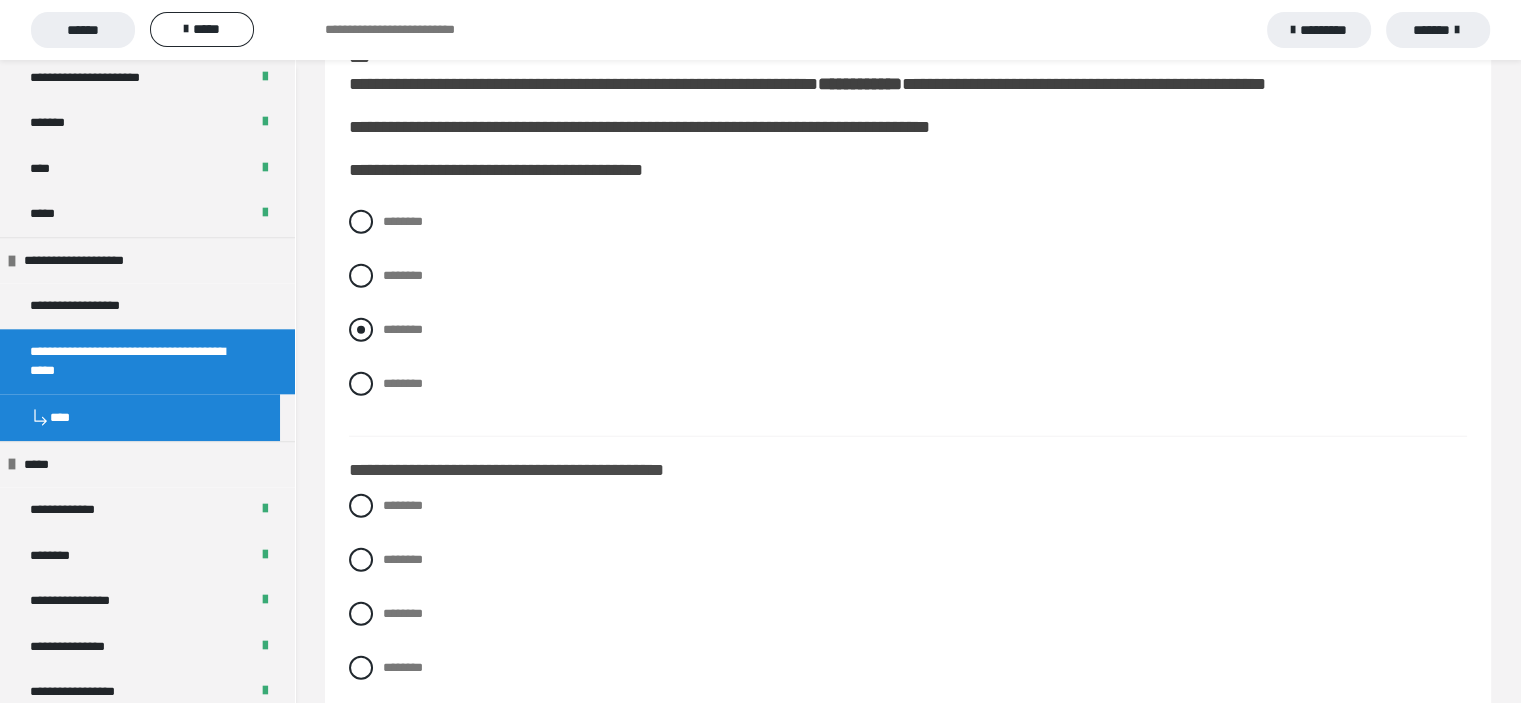 click at bounding box center (361, 330) 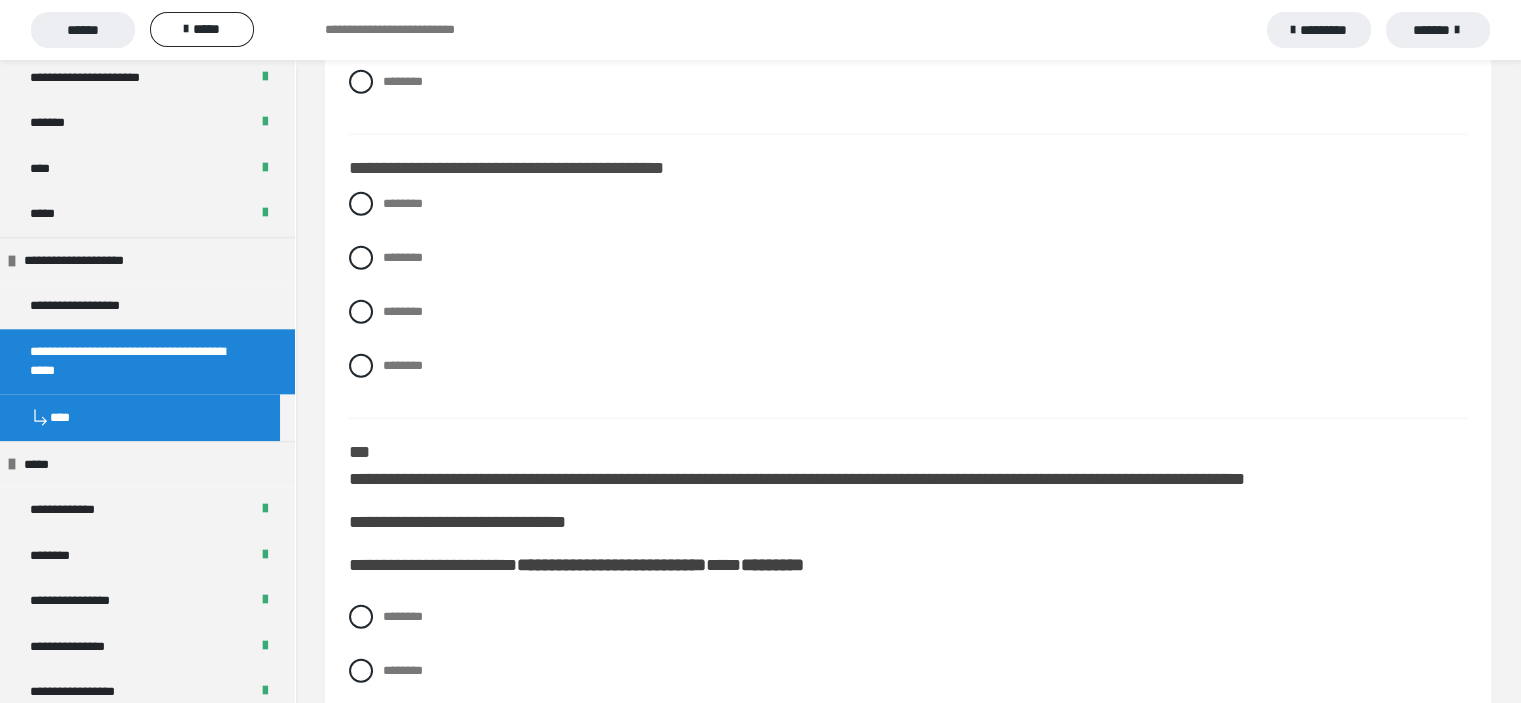 scroll, scrollTop: 5261, scrollLeft: 0, axis: vertical 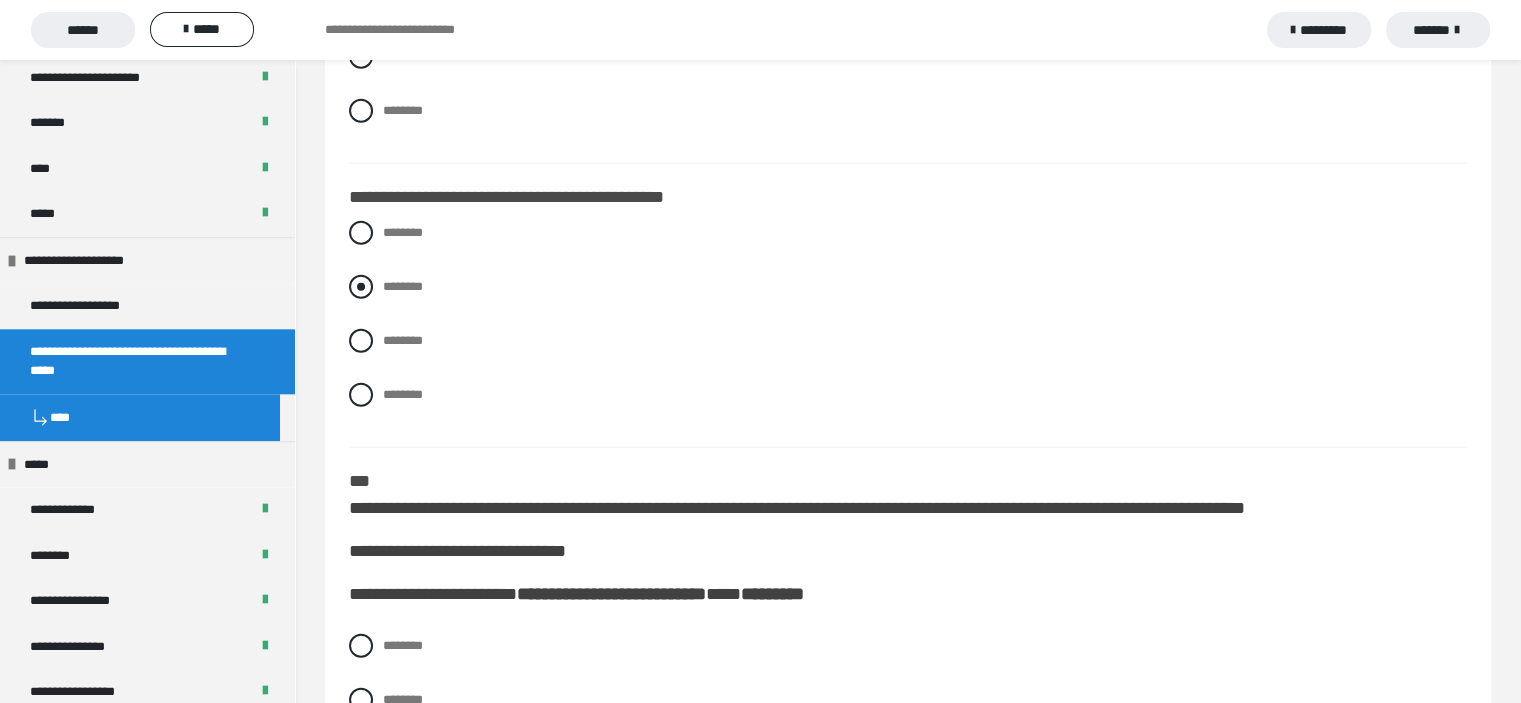 click at bounding box center (361, 287) 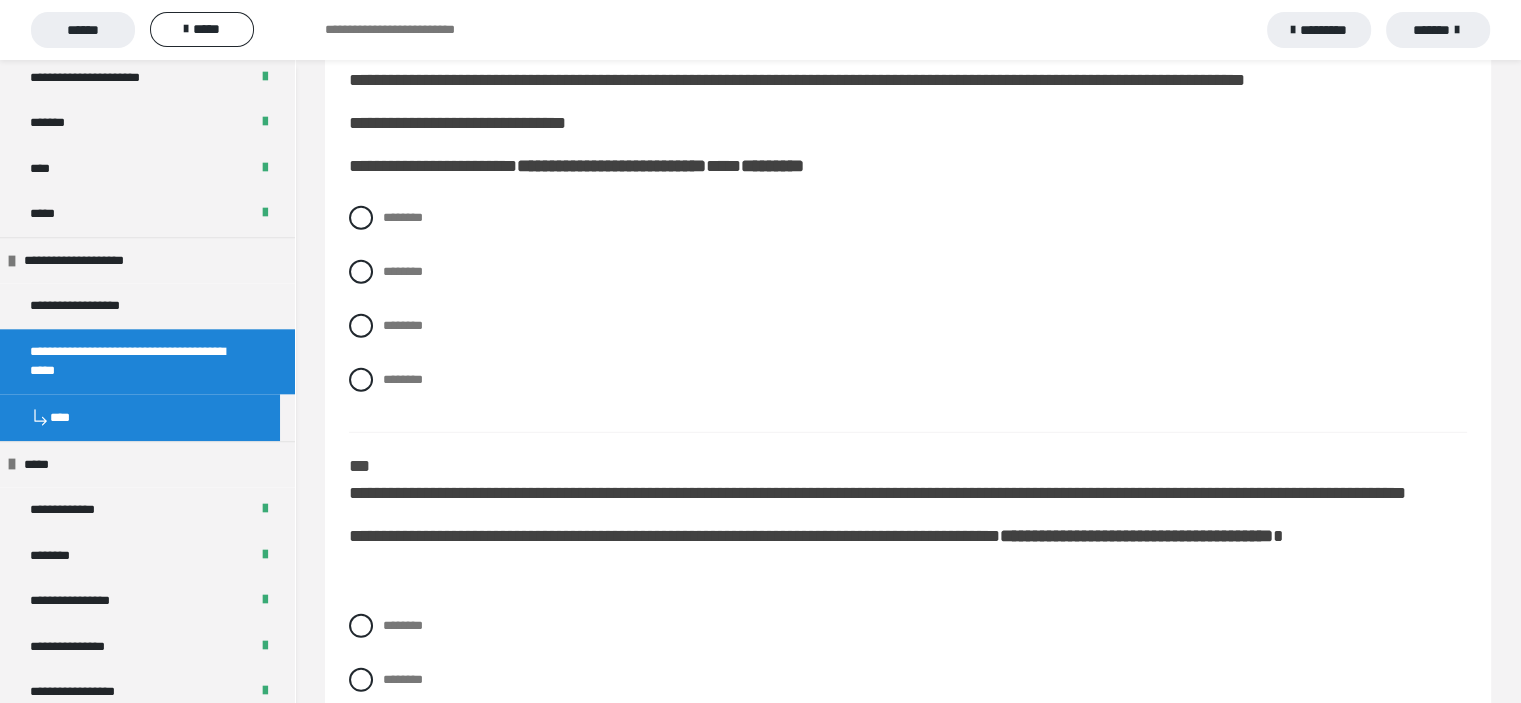 scroll, scrollTop: 5654, scrollLeft: 0, axis: vertical 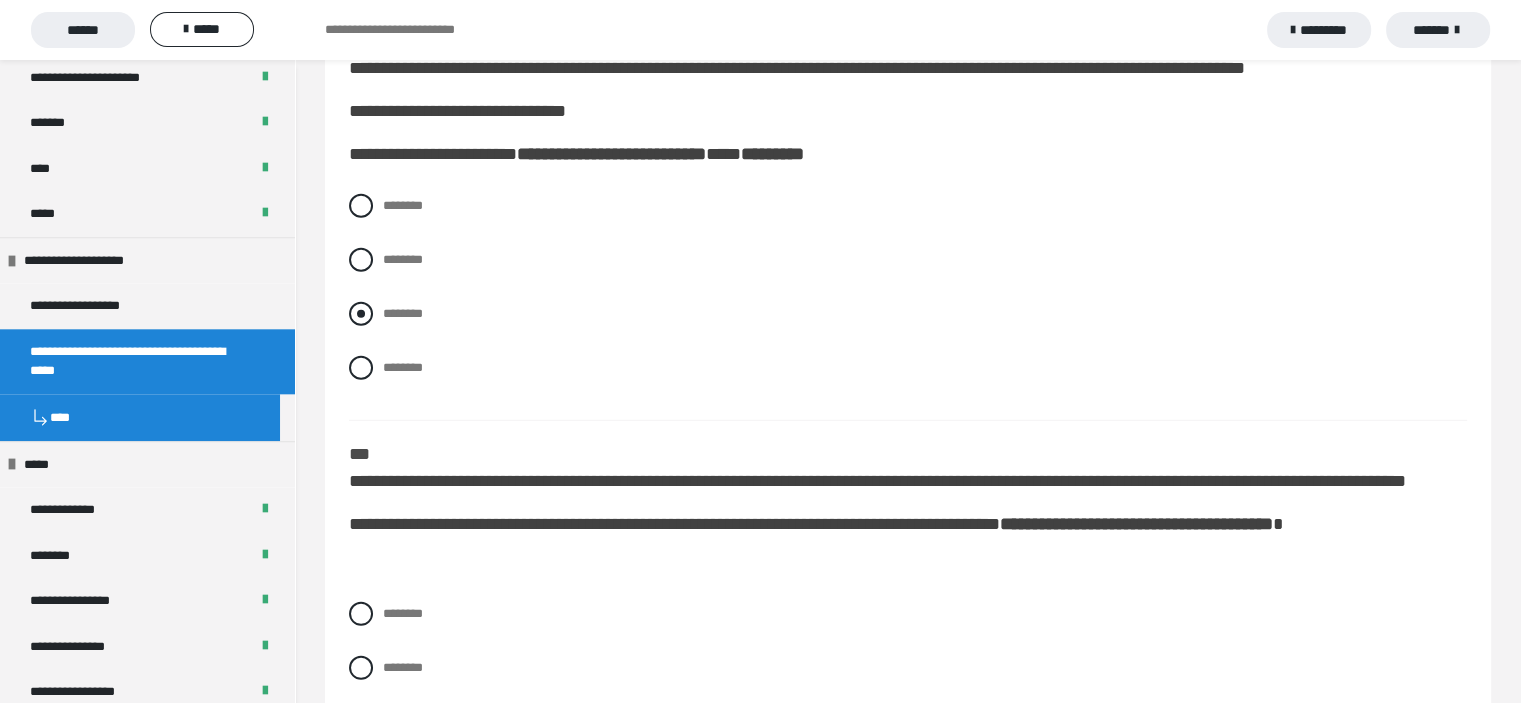 click at bounding box center [361, 314] 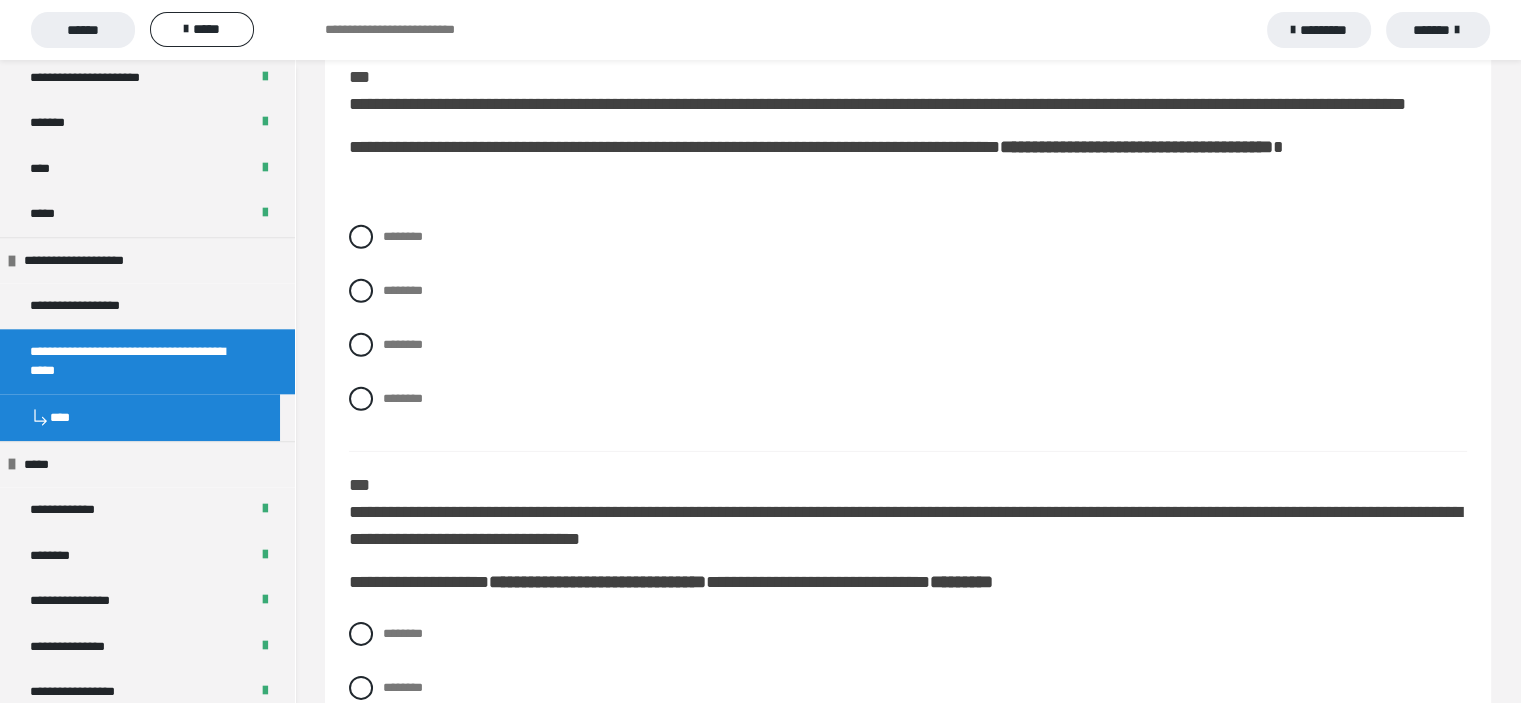 scroll, scrollTop: 6054, scrollLeft: 0, axis: vertical 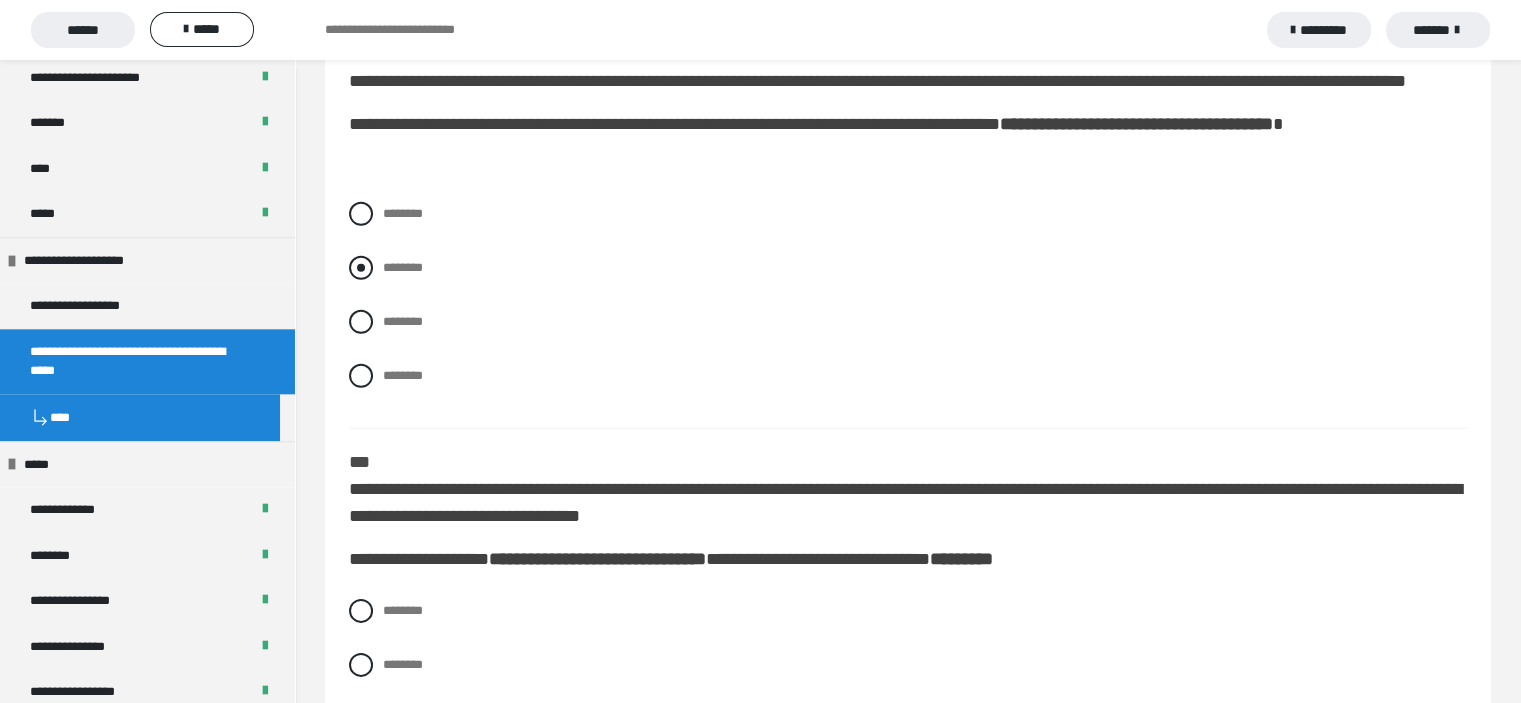 click at bounding box center (361, 268) 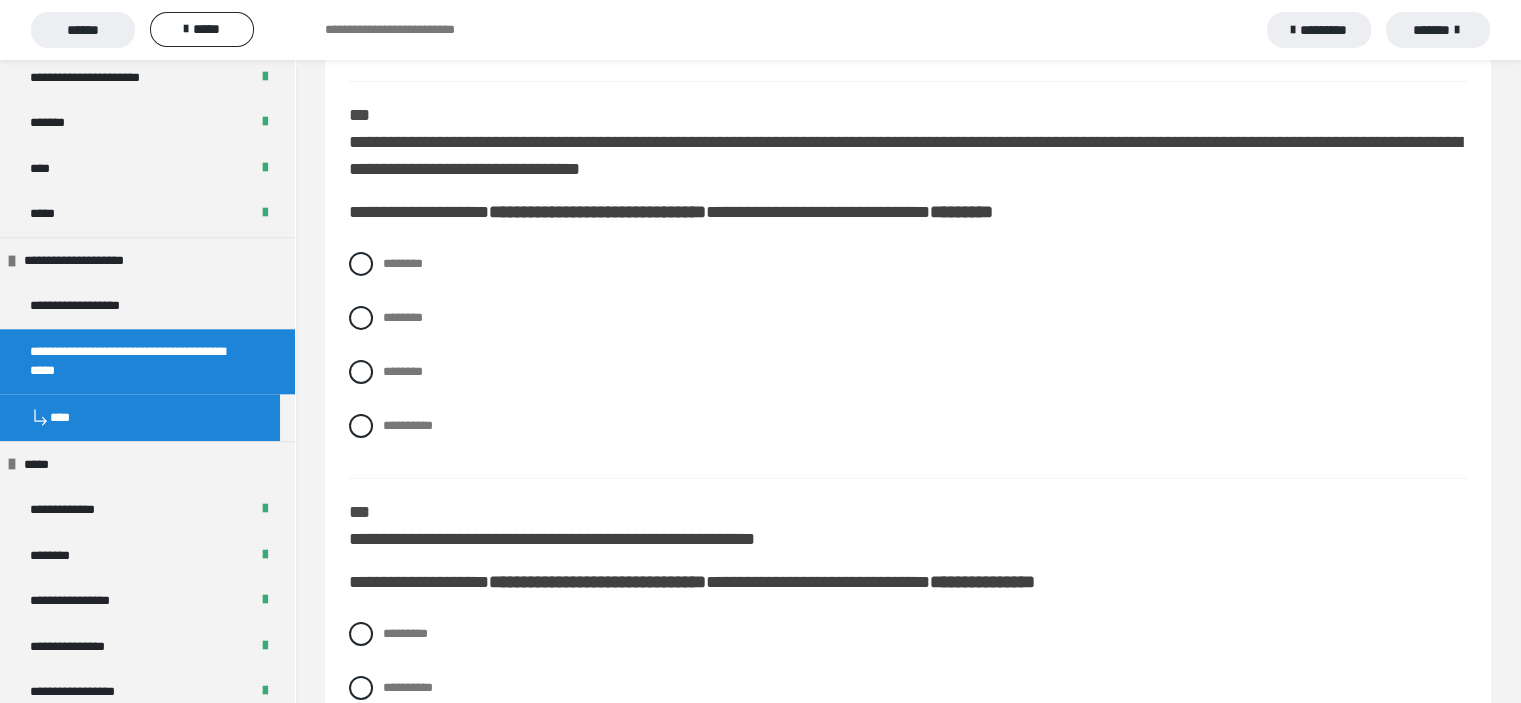 scroll, scrollTop: 6481, scrollLeft: 0, axis: vertical 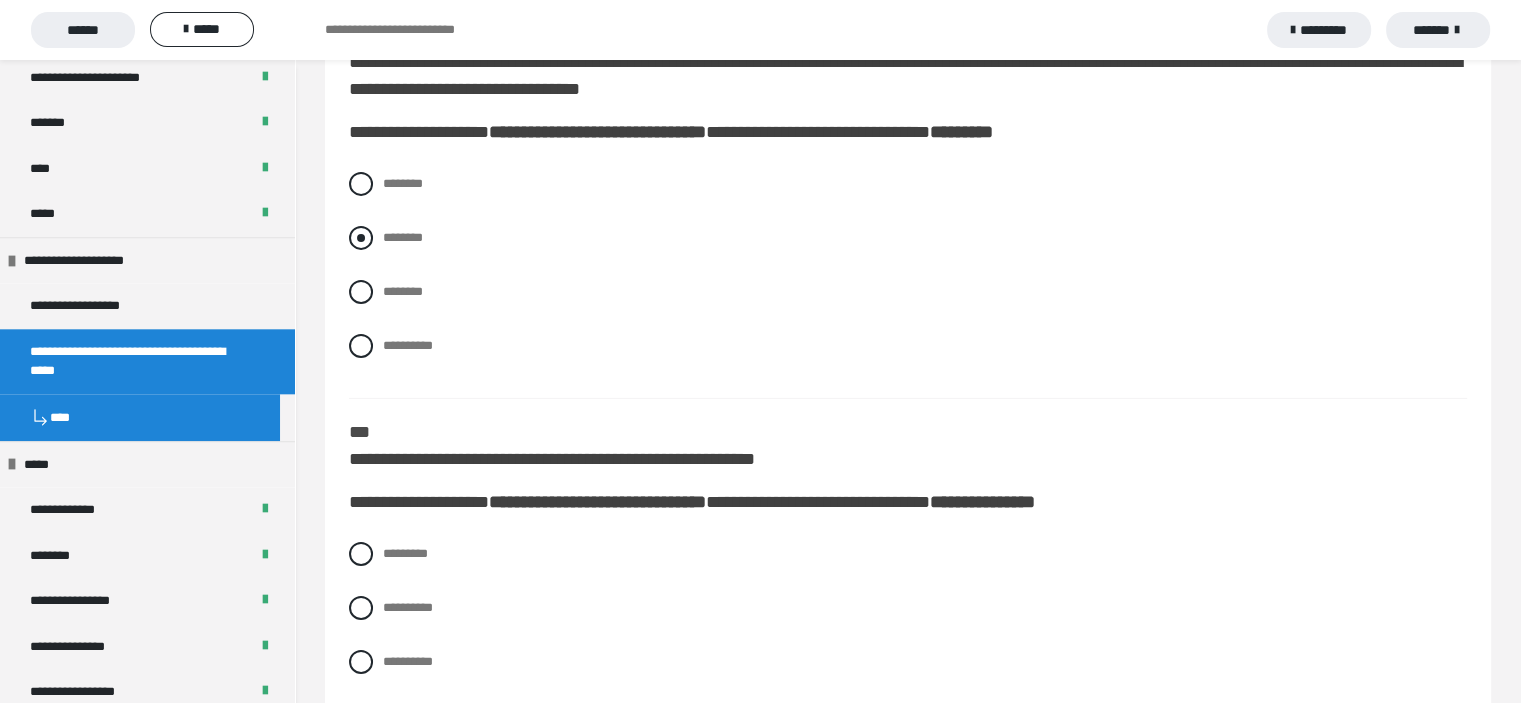 click at bounding box center [361, 238] 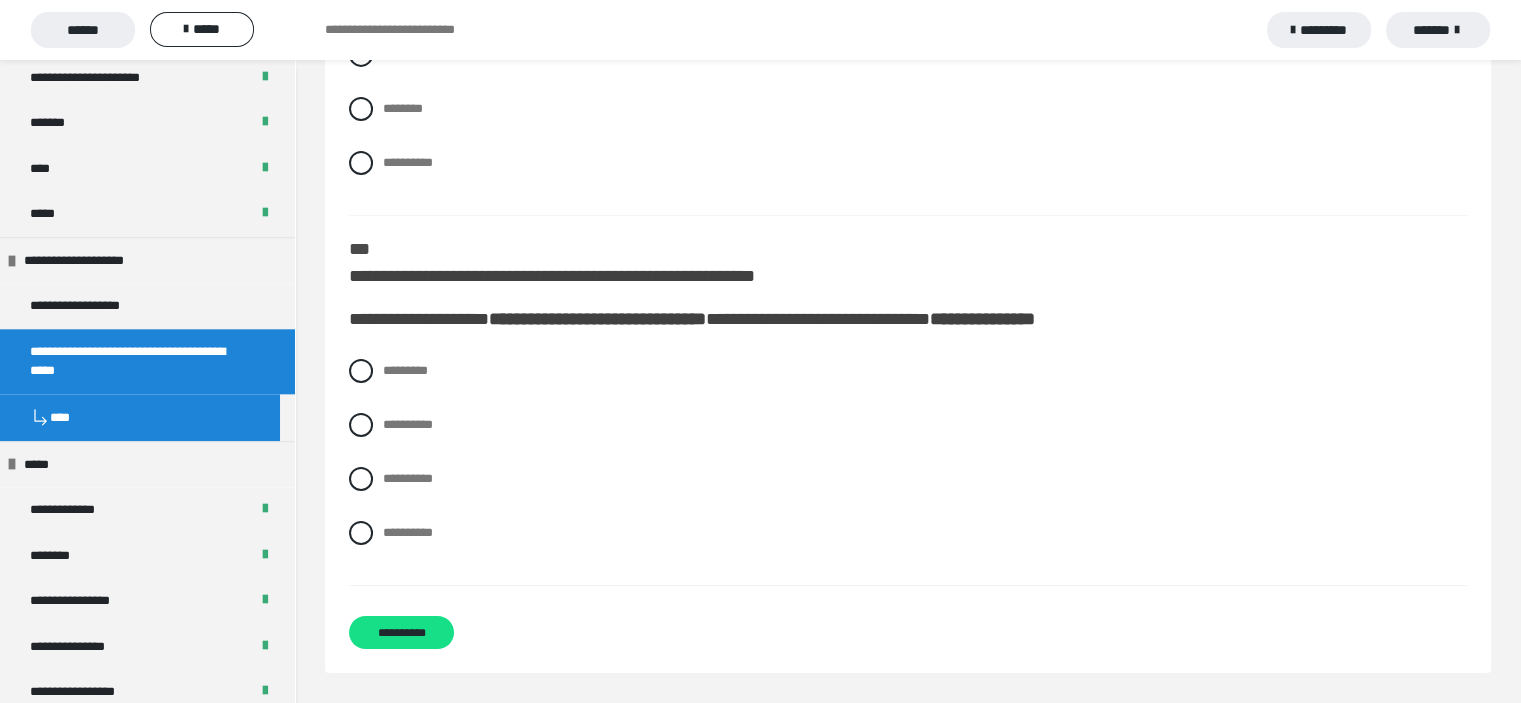 scroll, scrollTop: 6713, scrollLeft: 0, axis: vertical 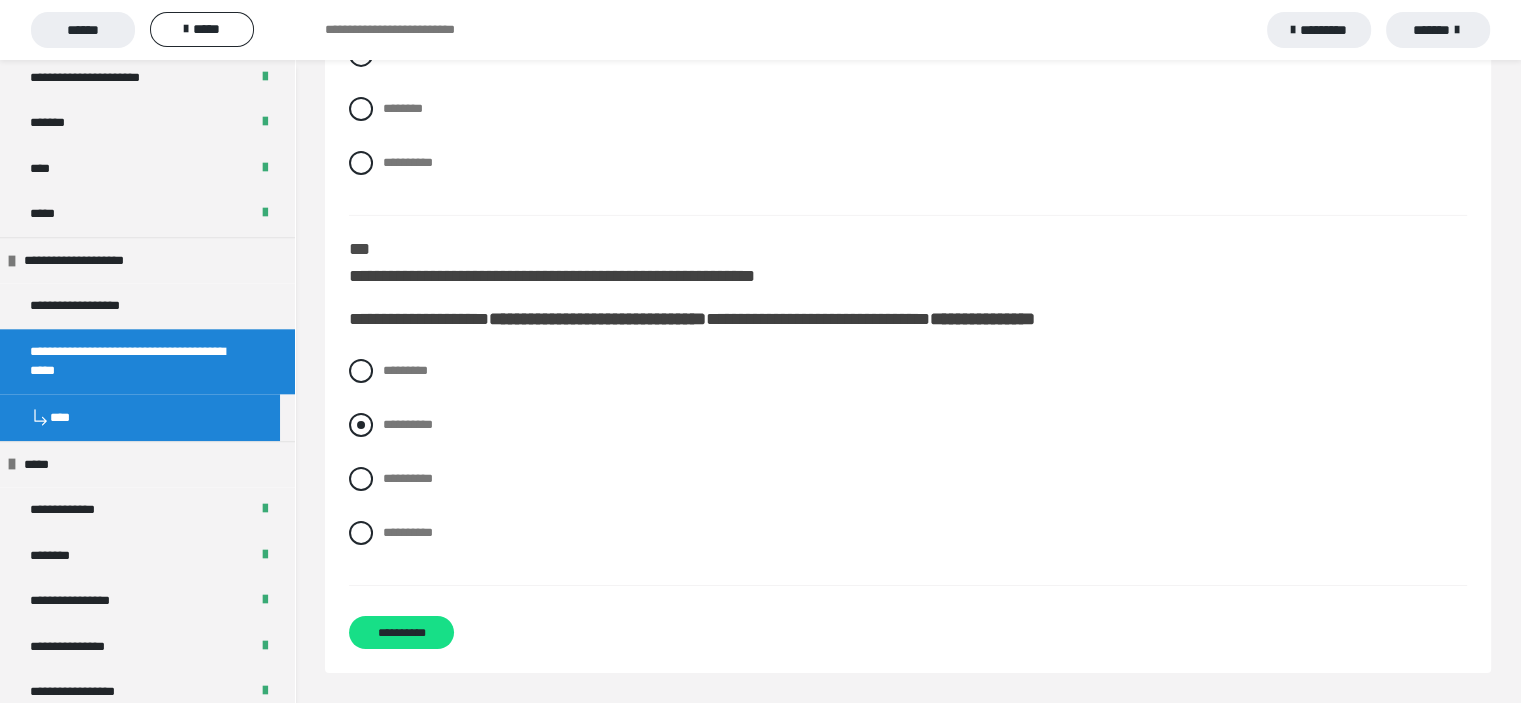 click at bounding box center [361, 425] 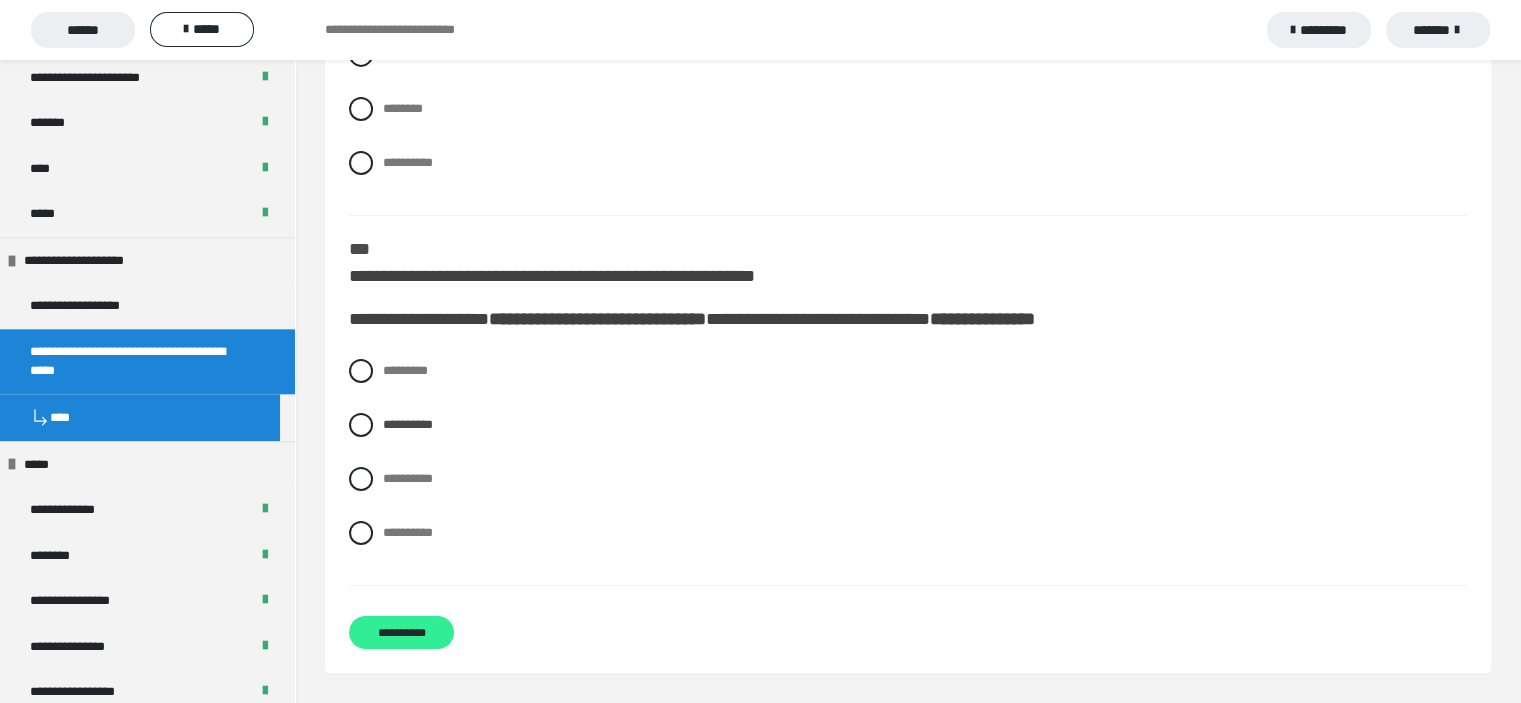 click on "**********" at bounding box center [401, 632] 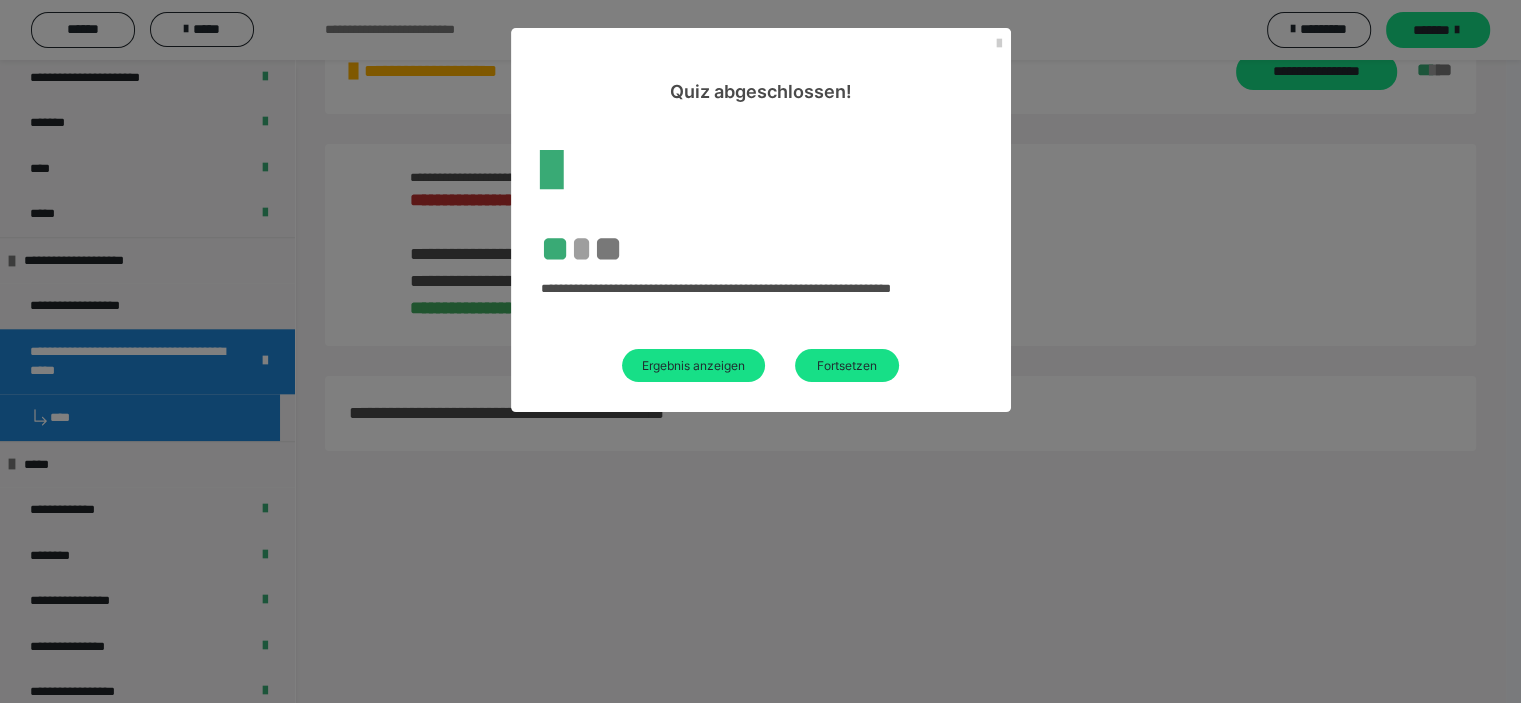 scroll, scrollTop: 496, scrollLeft: 0, axis: vertical 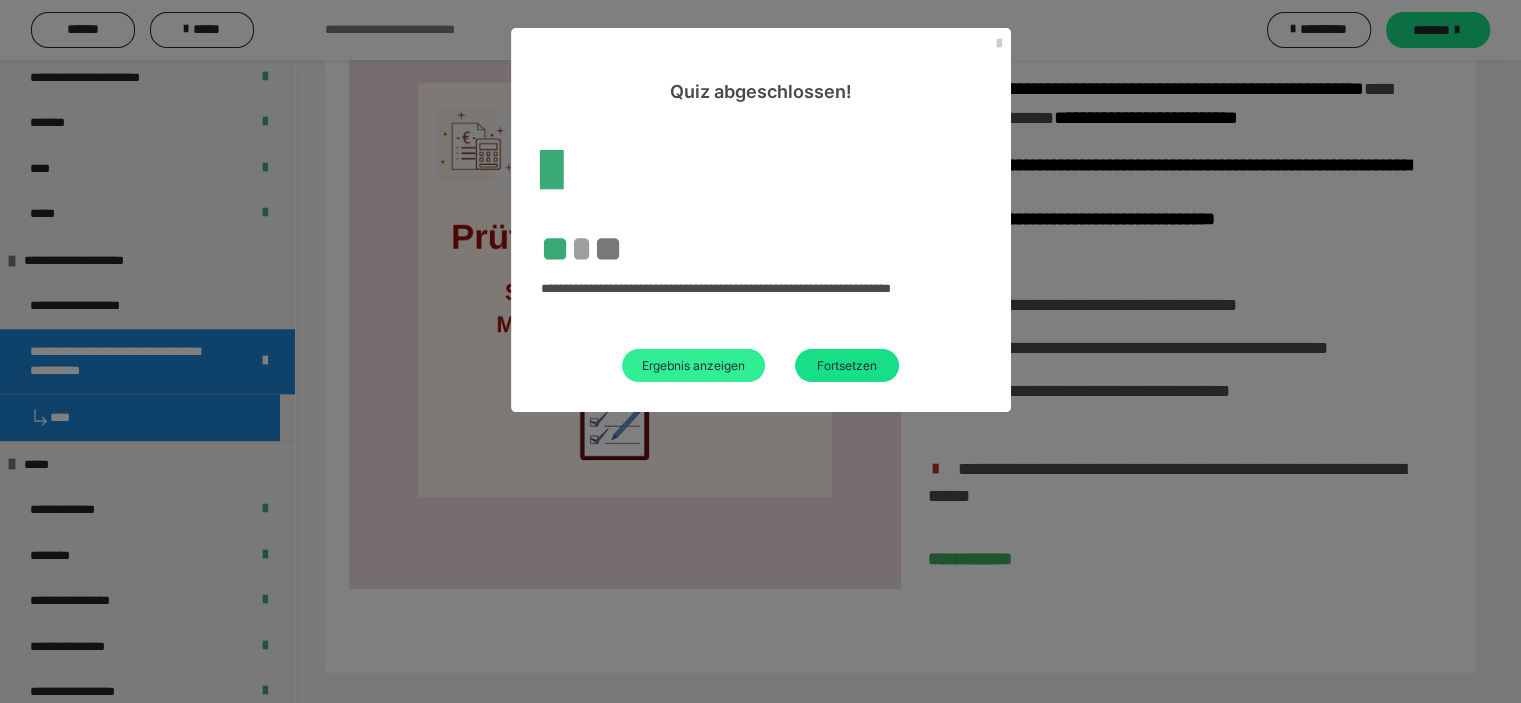 click on "Ergebnis anzeigen" at bounding box center (693, 365) 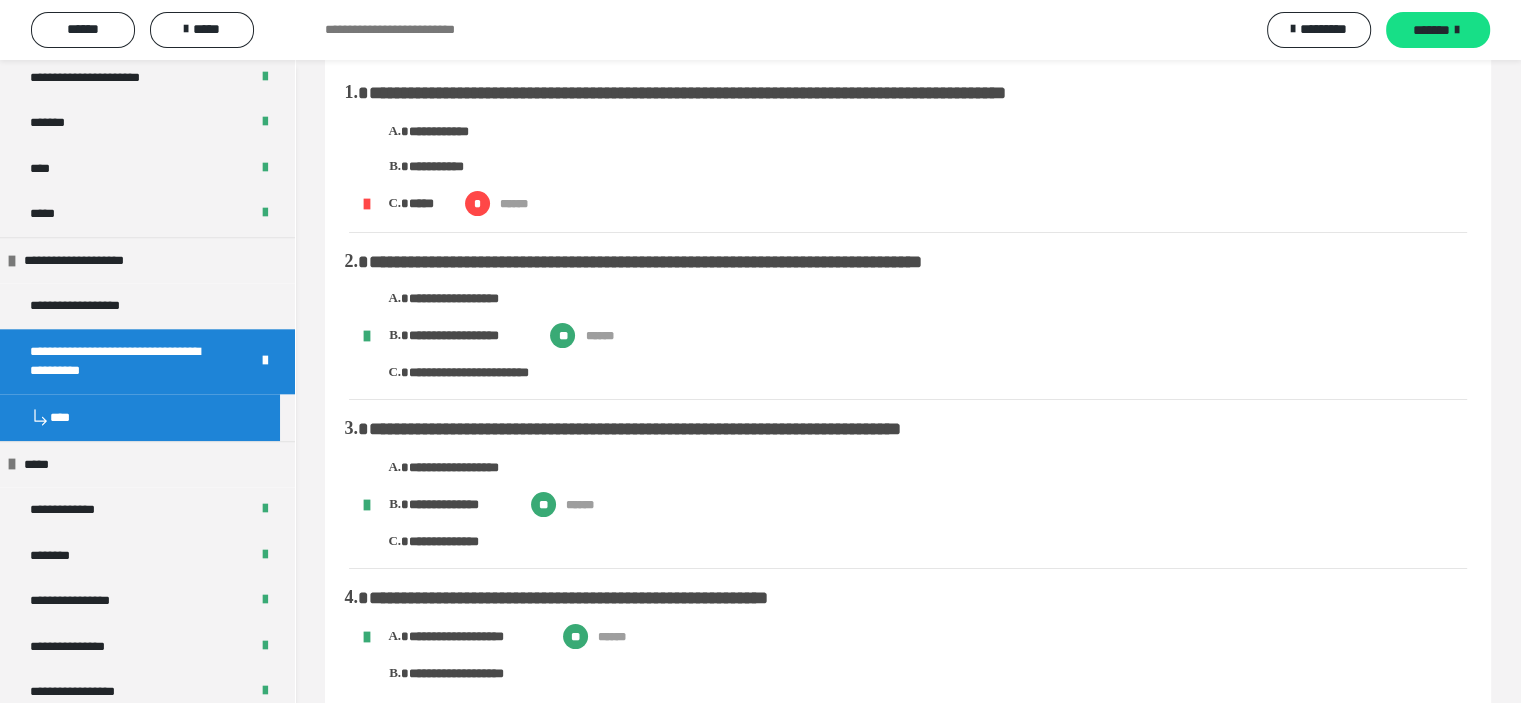 scroll, scrollTop: 0, scrollLeft: 0, axis: both 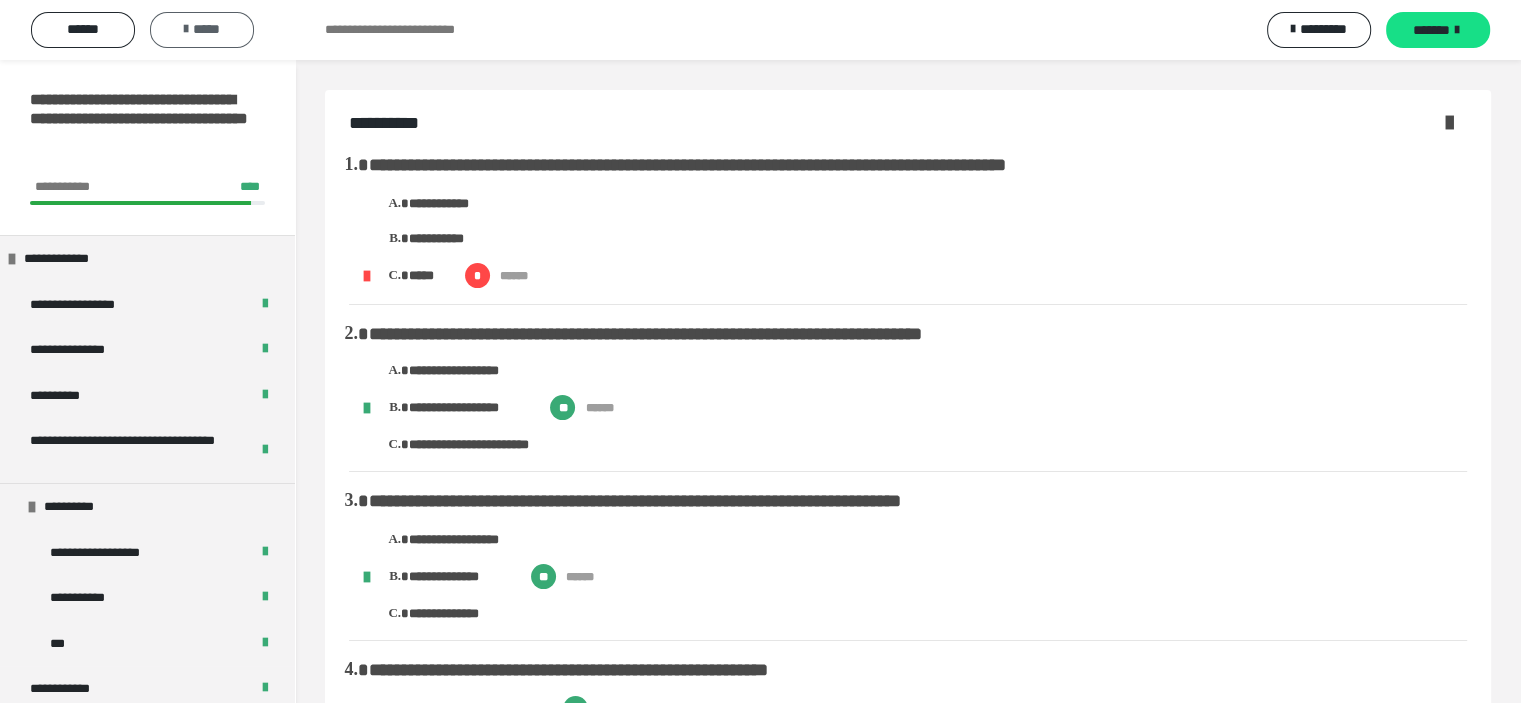 click on "*****" at bounding box center [202, 29] 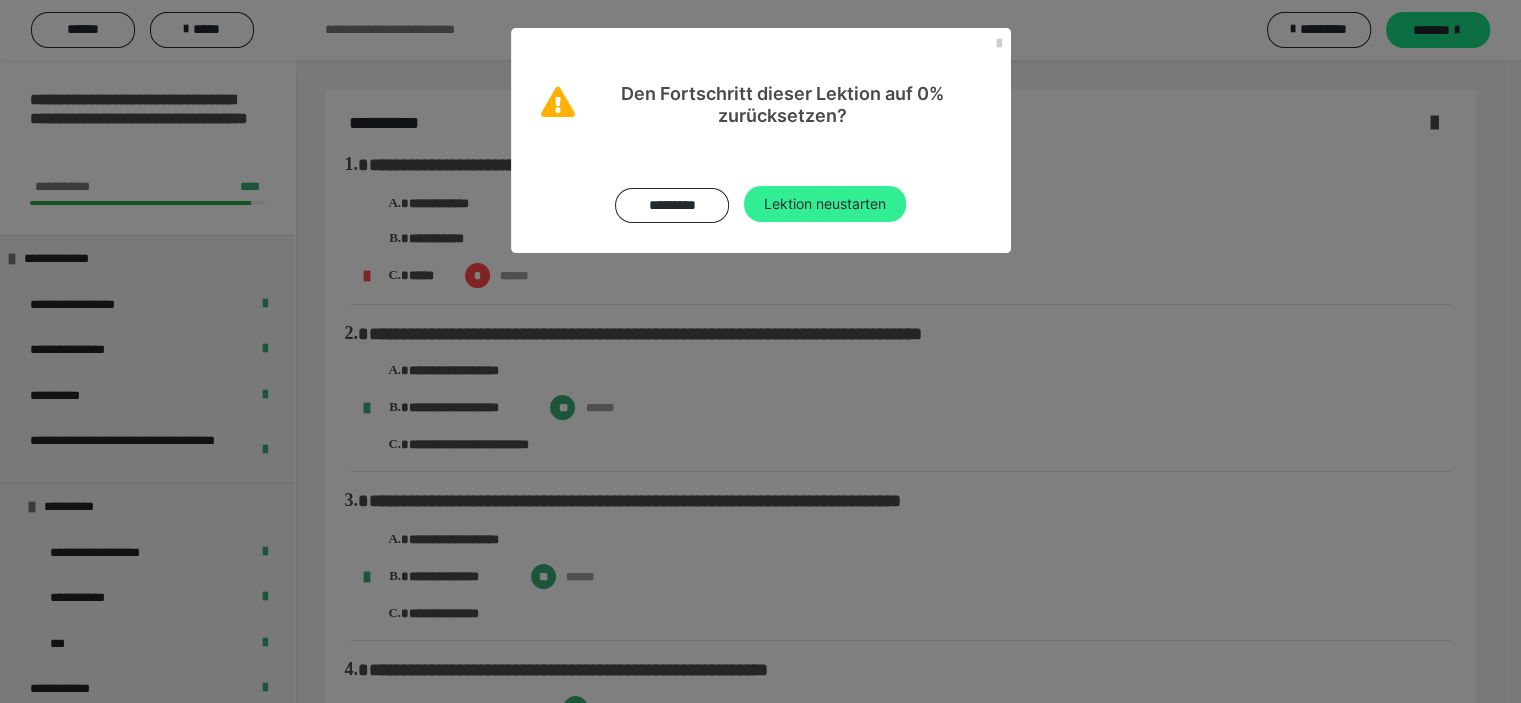 click on "Lektion neustarten" at bounding box center [825, 204] 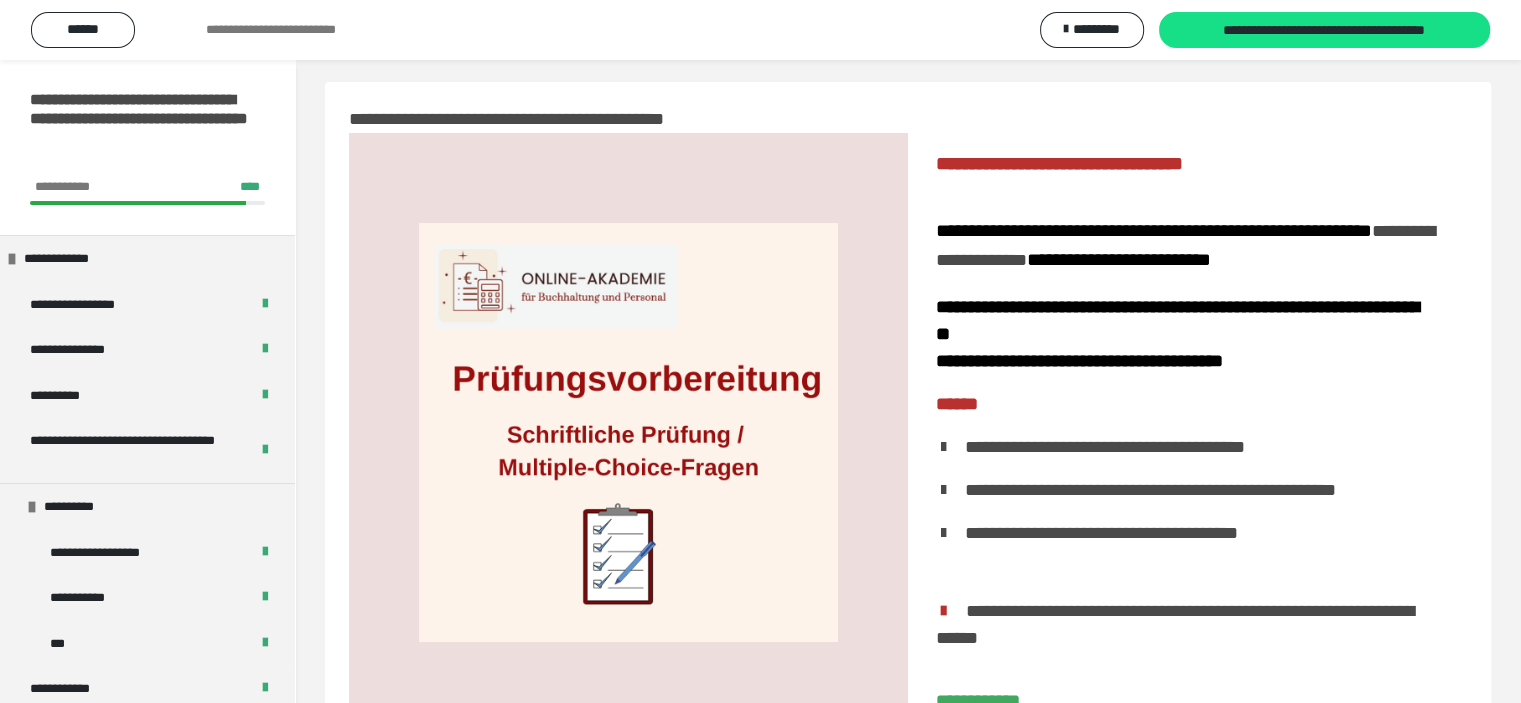 scroll, scrollTop: 0, scrollLeft: 0, axis: both 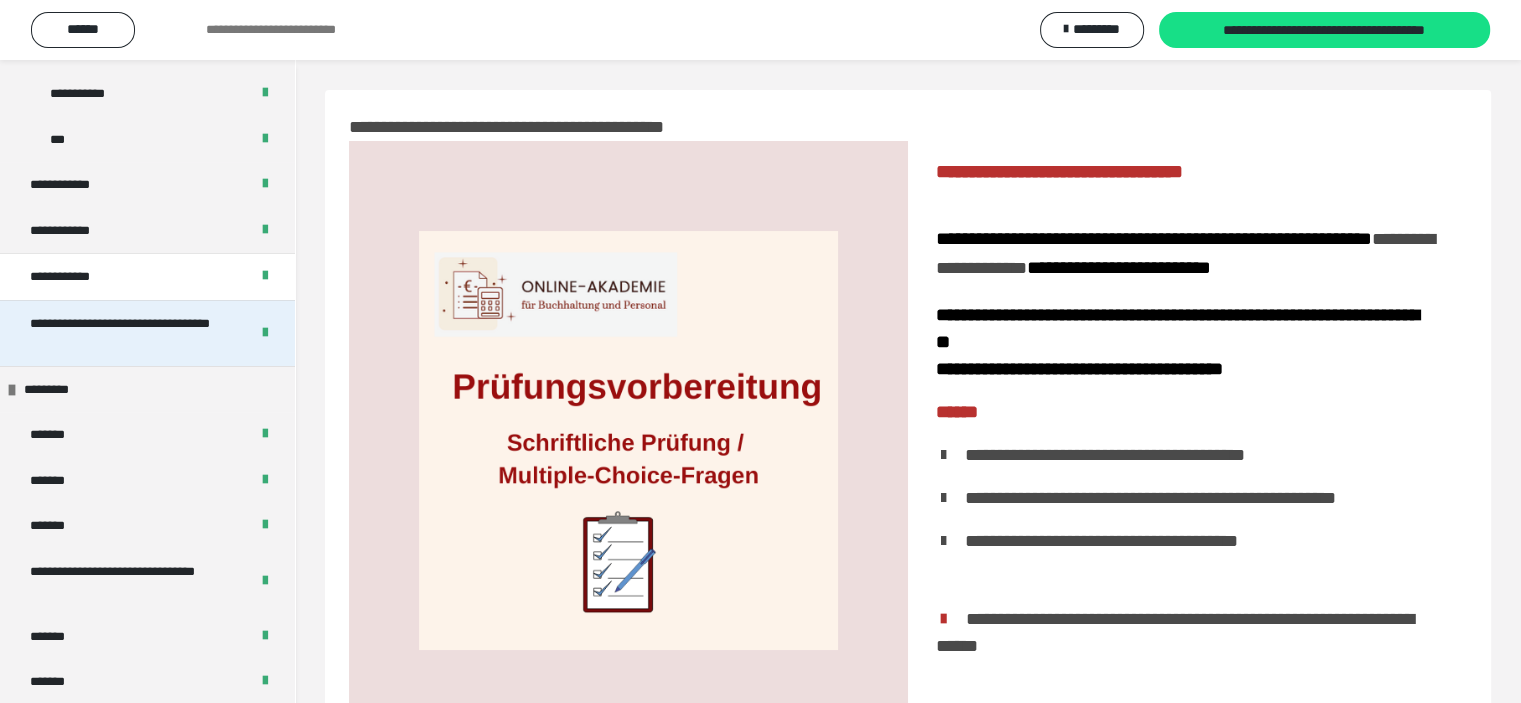 click on "**********" at bounding box center (124, 333) 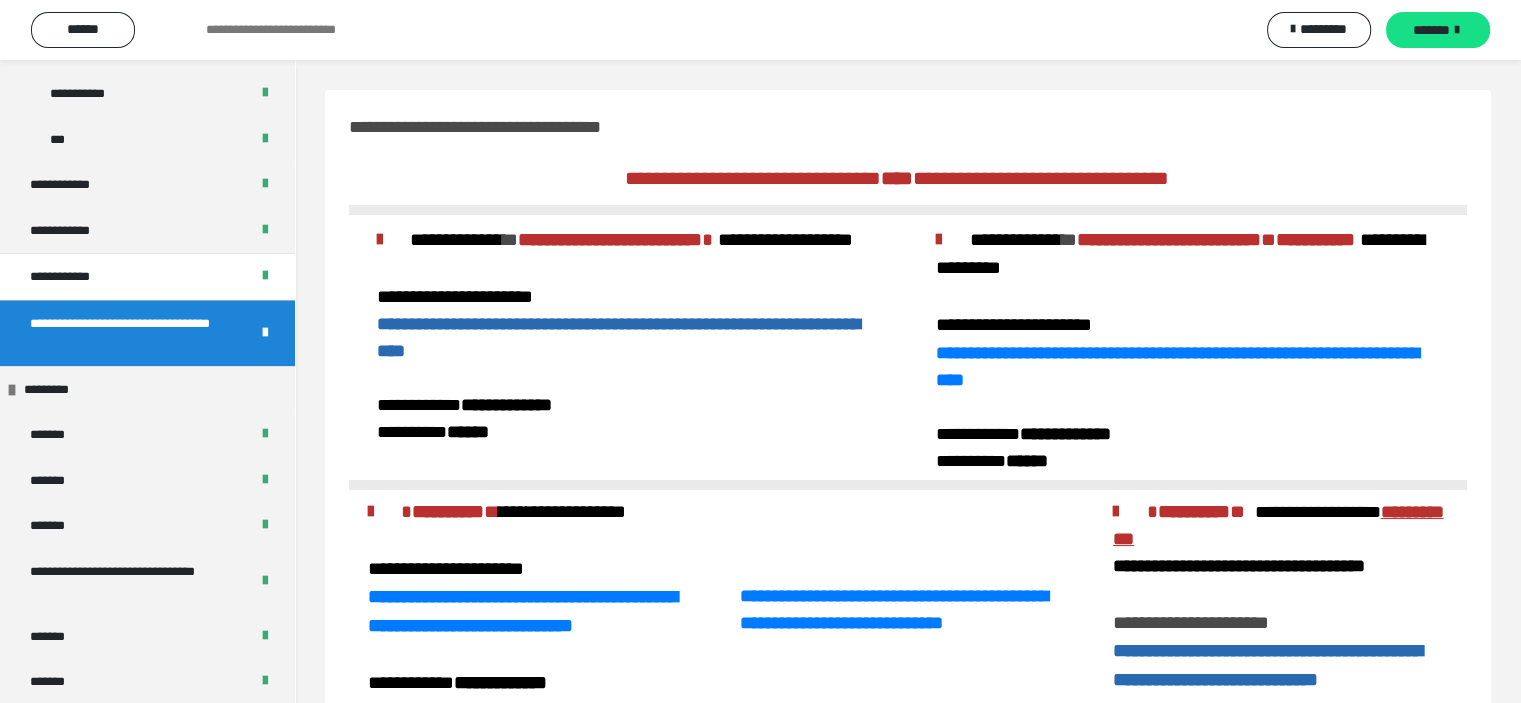 click on "**********" at bounding box center [1267, 665] 